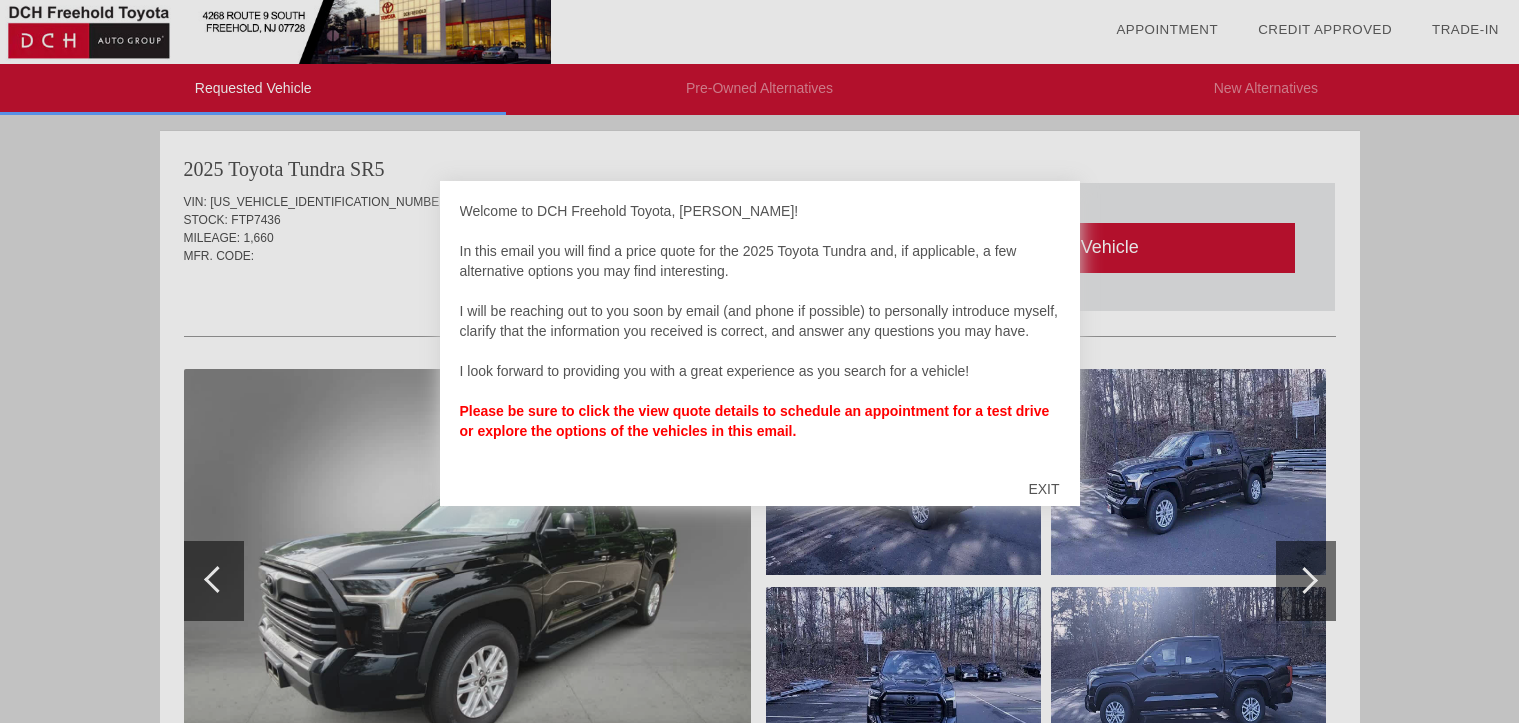 scroll, scrollTop: 0, scrollLeft: 0, axis: both 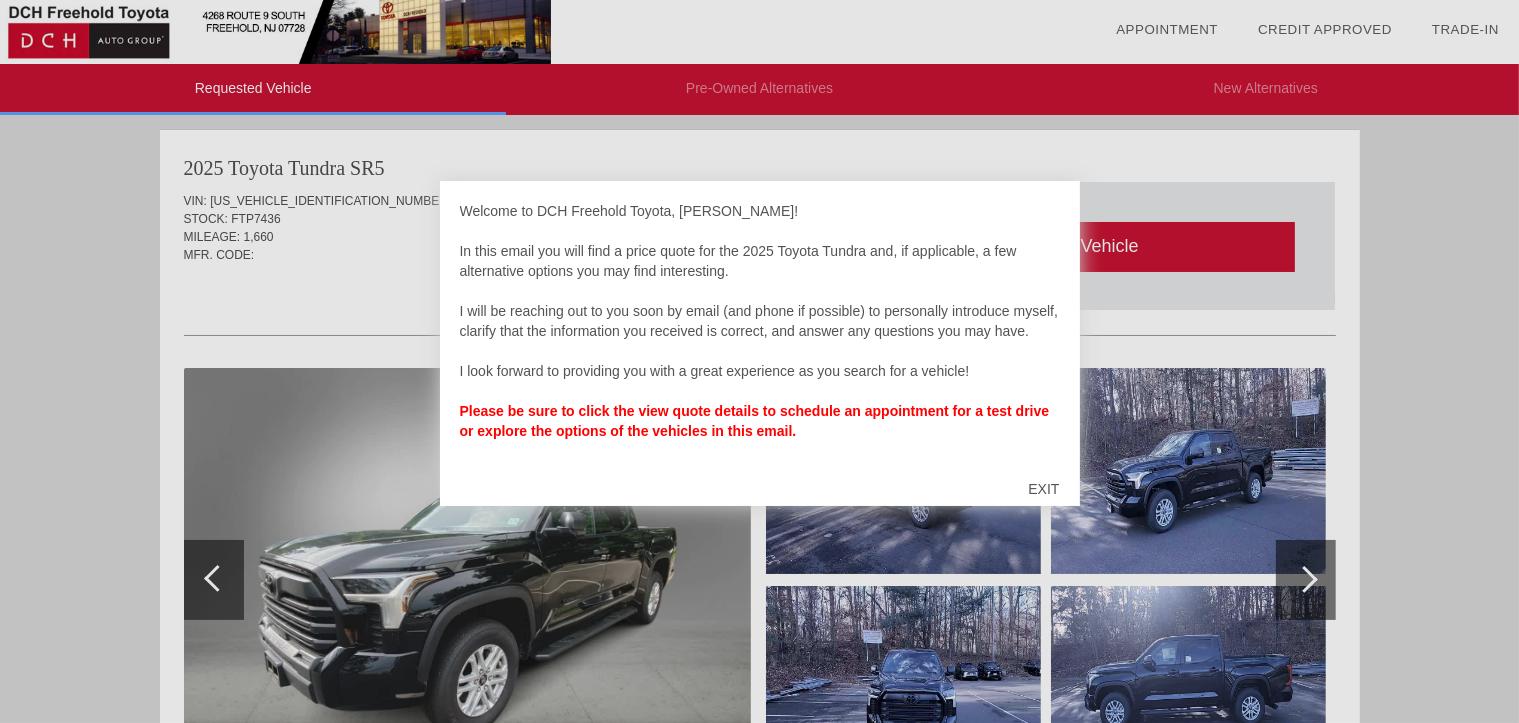 click on "EXIT" at bounding box center [1043, 489] 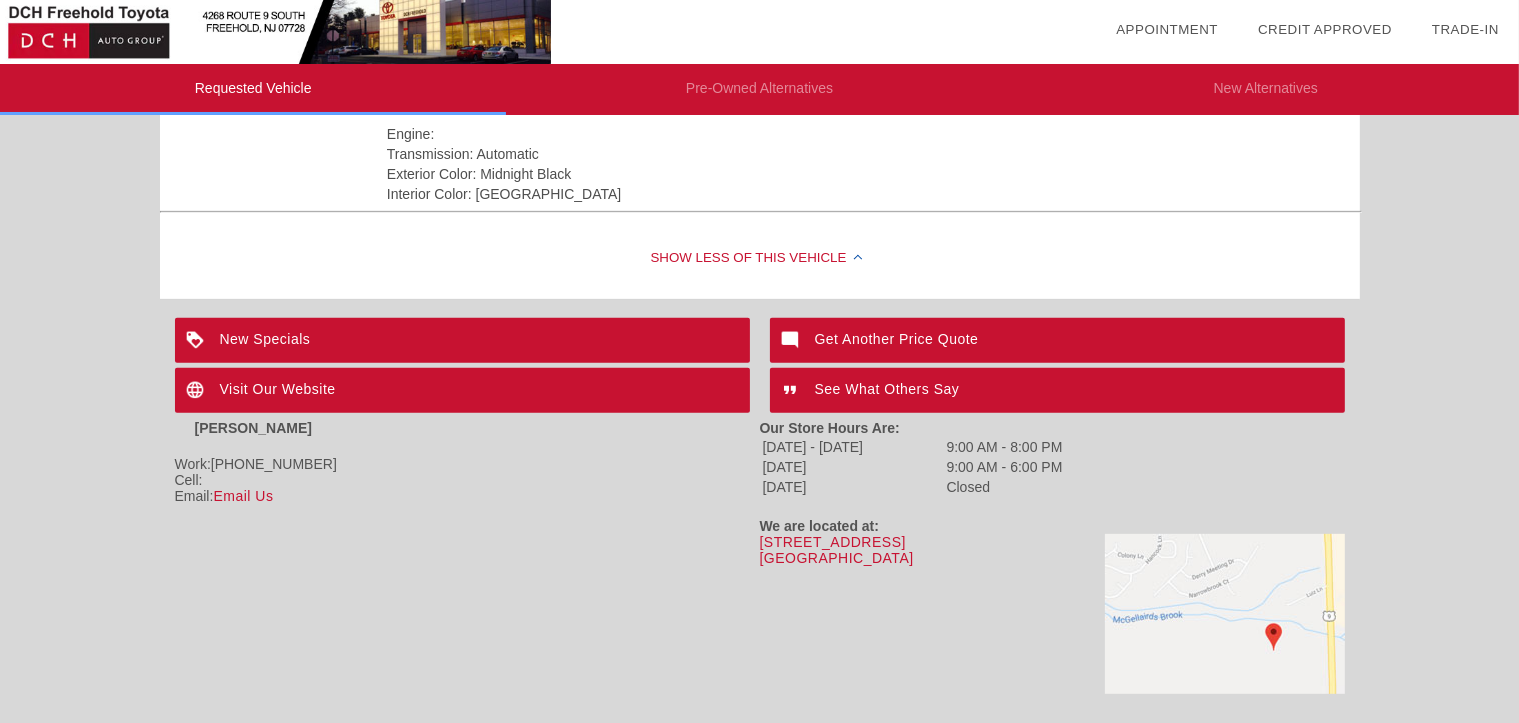 scroll, scrollTop: 770, scrollLeft: 0, axis: vertical 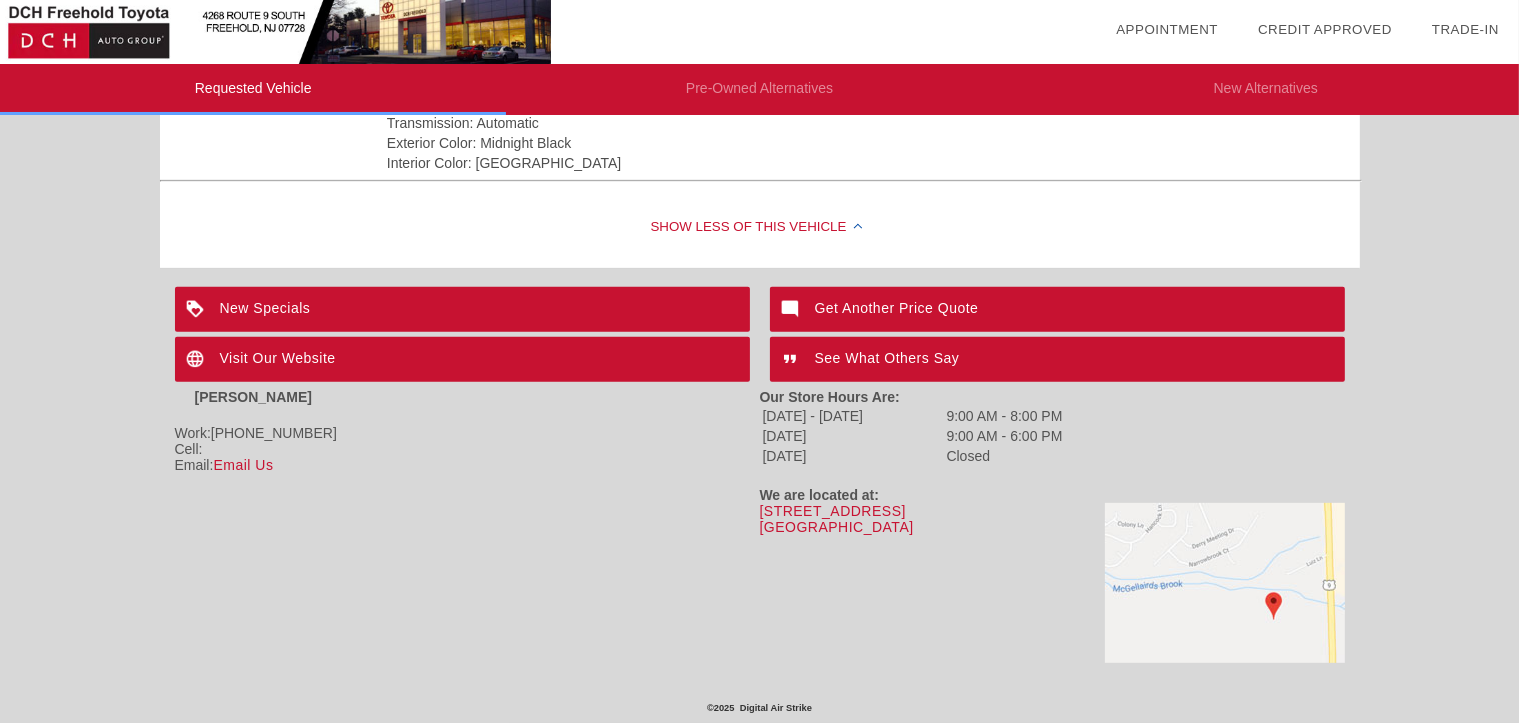 click at bounding box center (1225, 583) 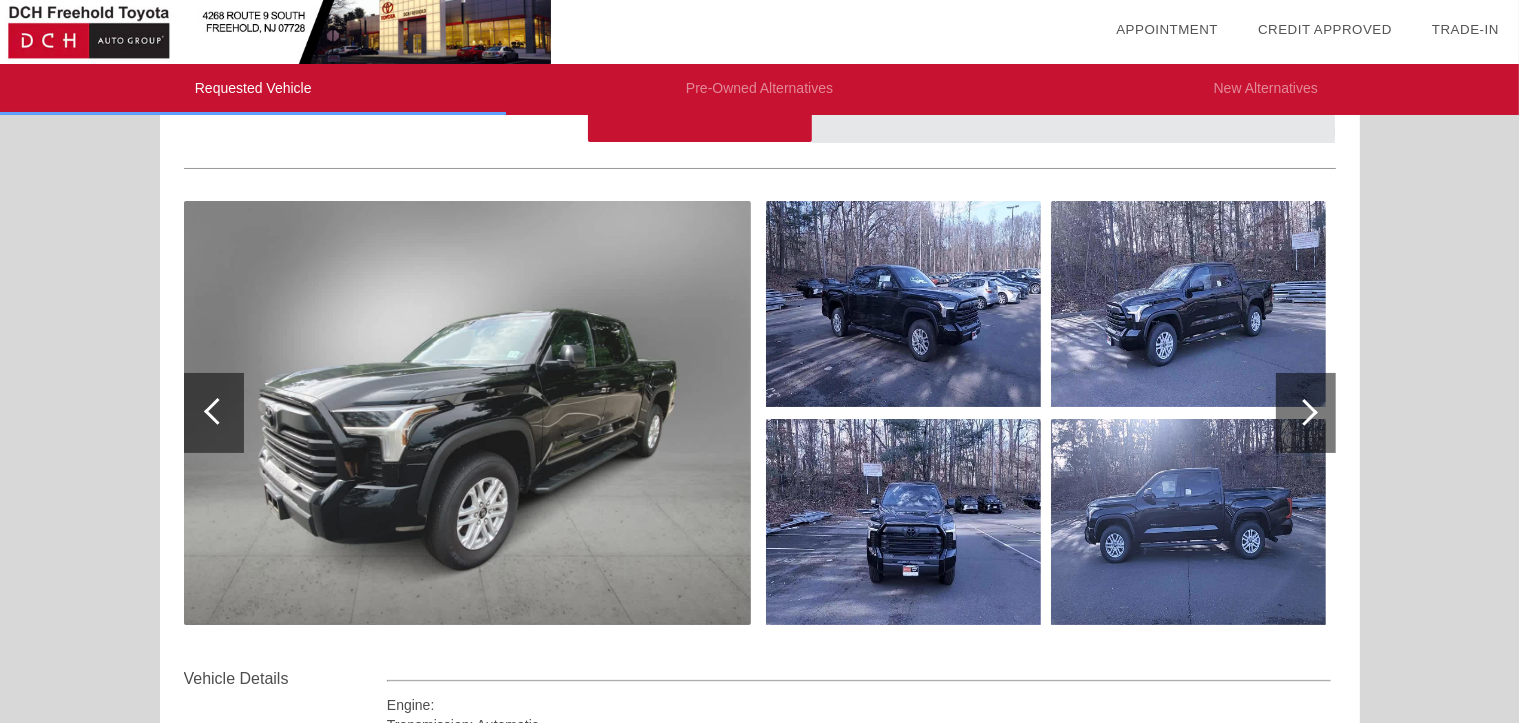 scroll, scrollTop: 200, scrollLeft: 0, axis: vertical 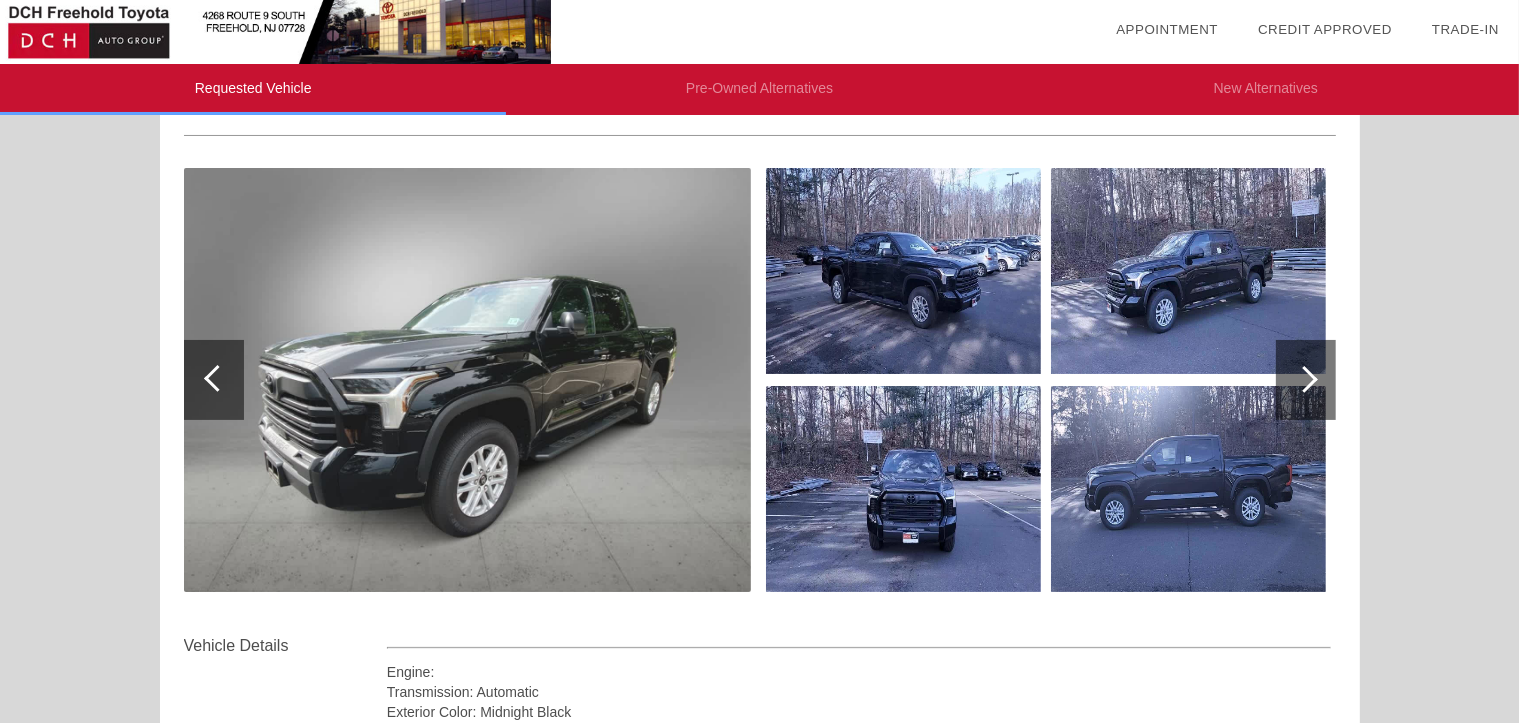 click at bounding box center [1306, 380] 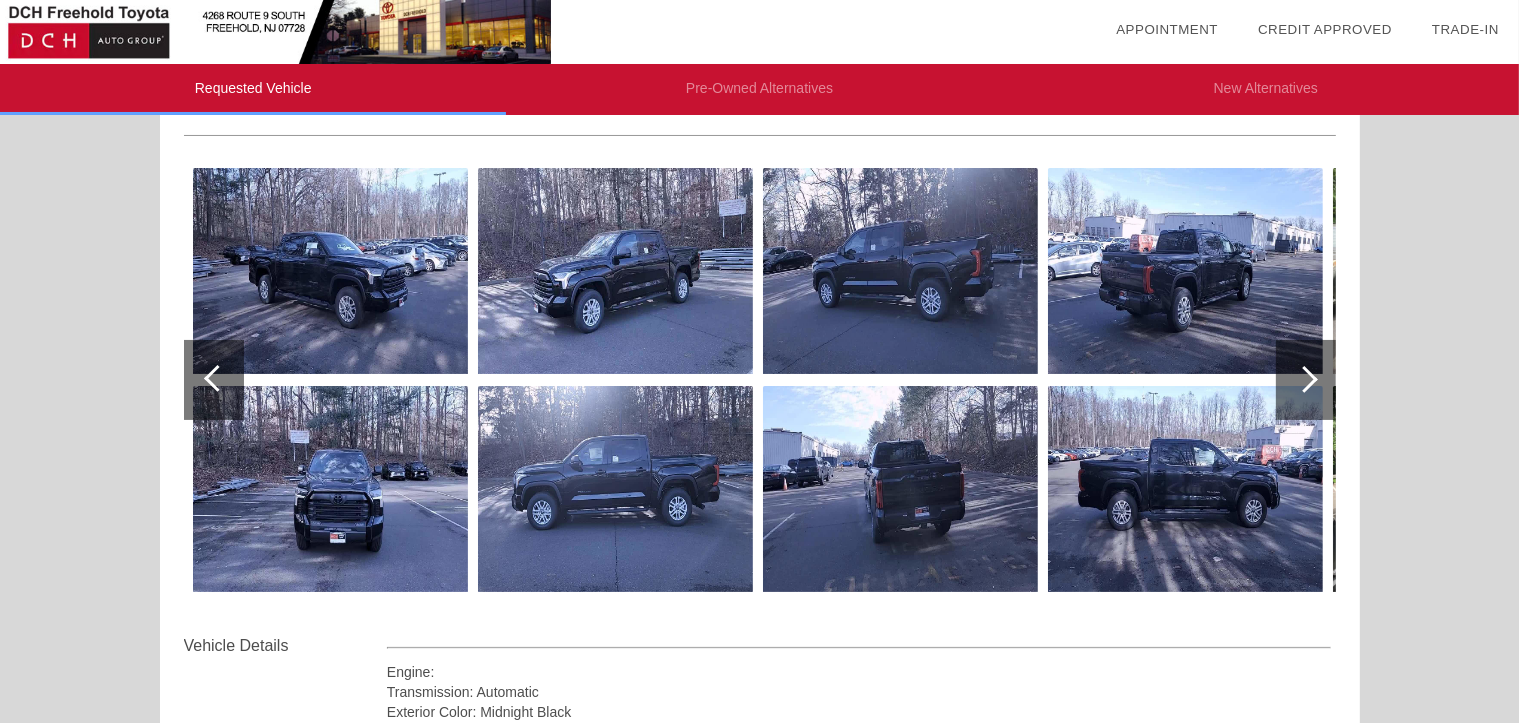 click at bounding box center [1306, 380] 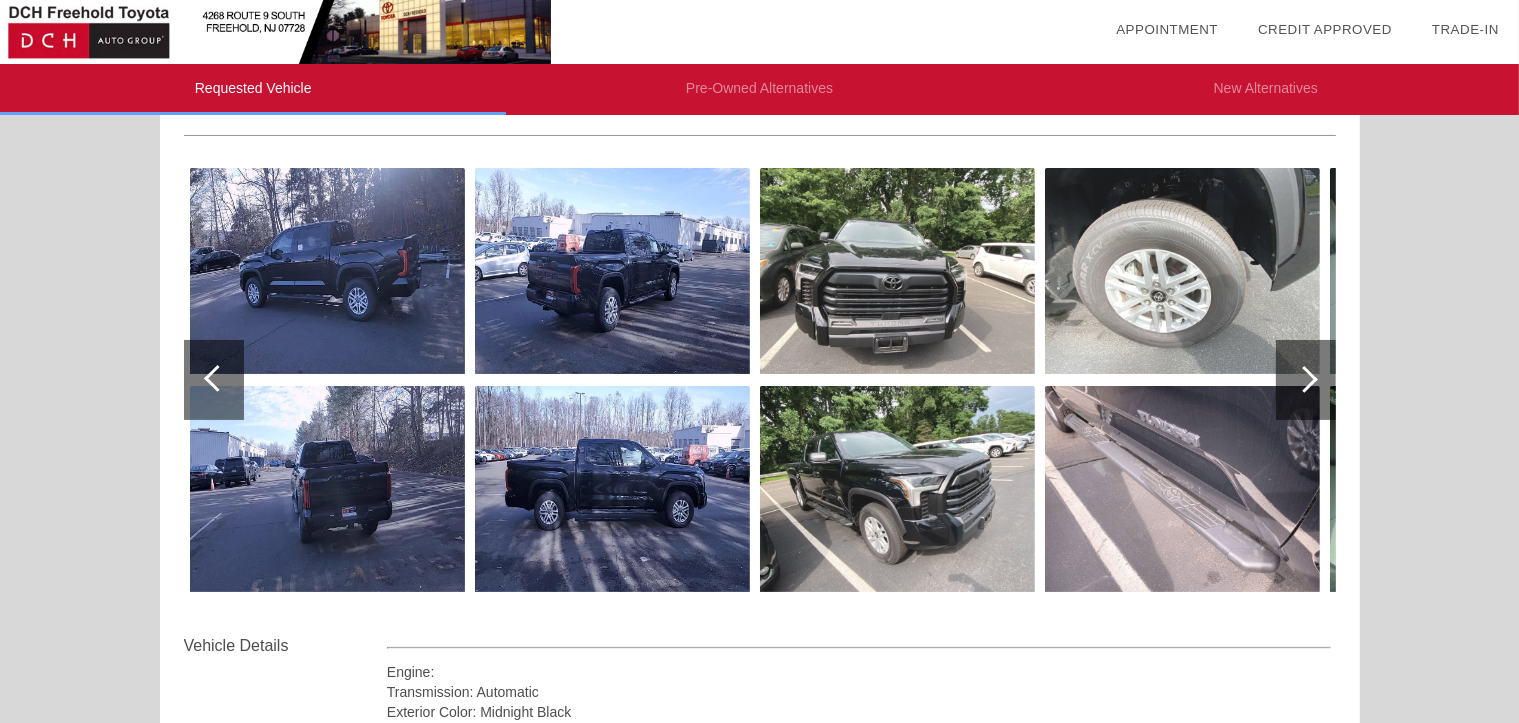 click at bounding box center [1306, 380] 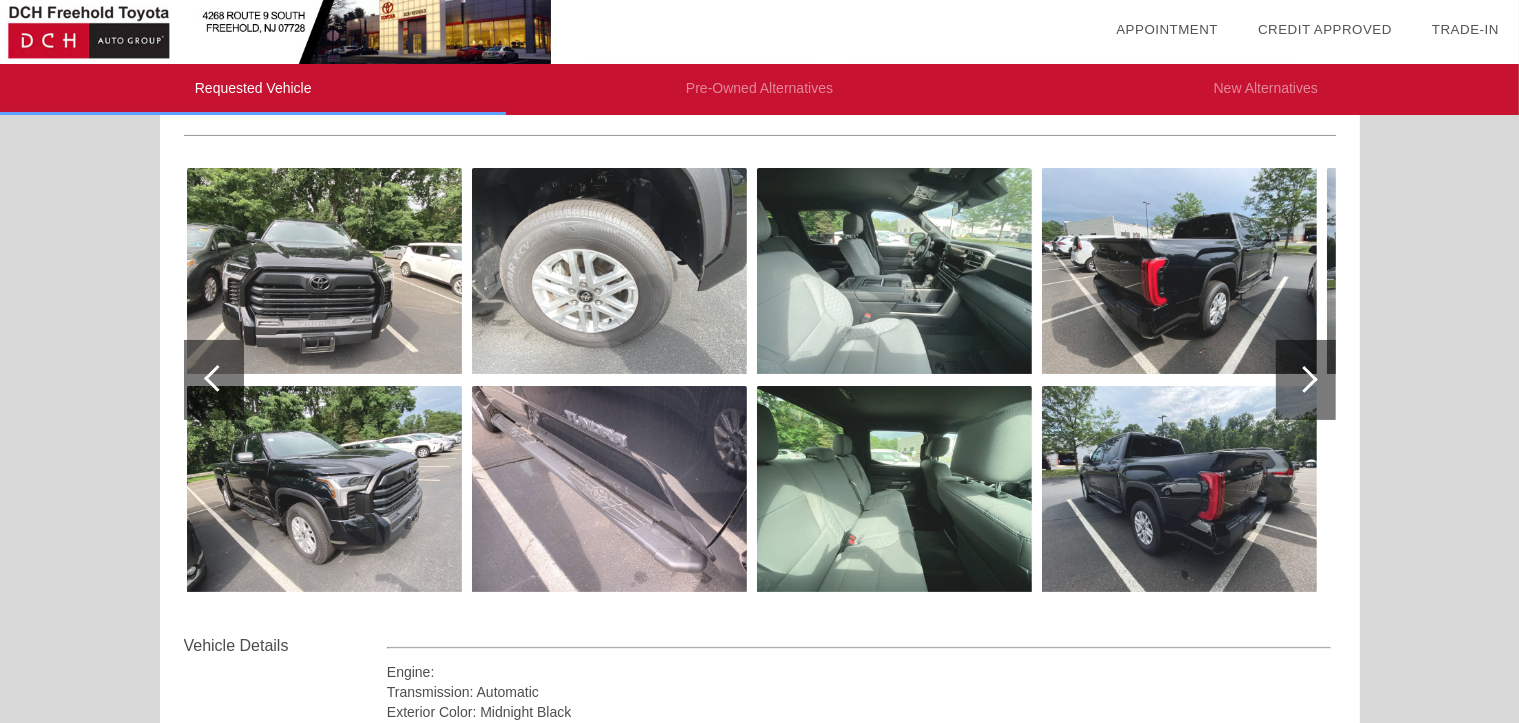 click at bounding box center [1306, 380] 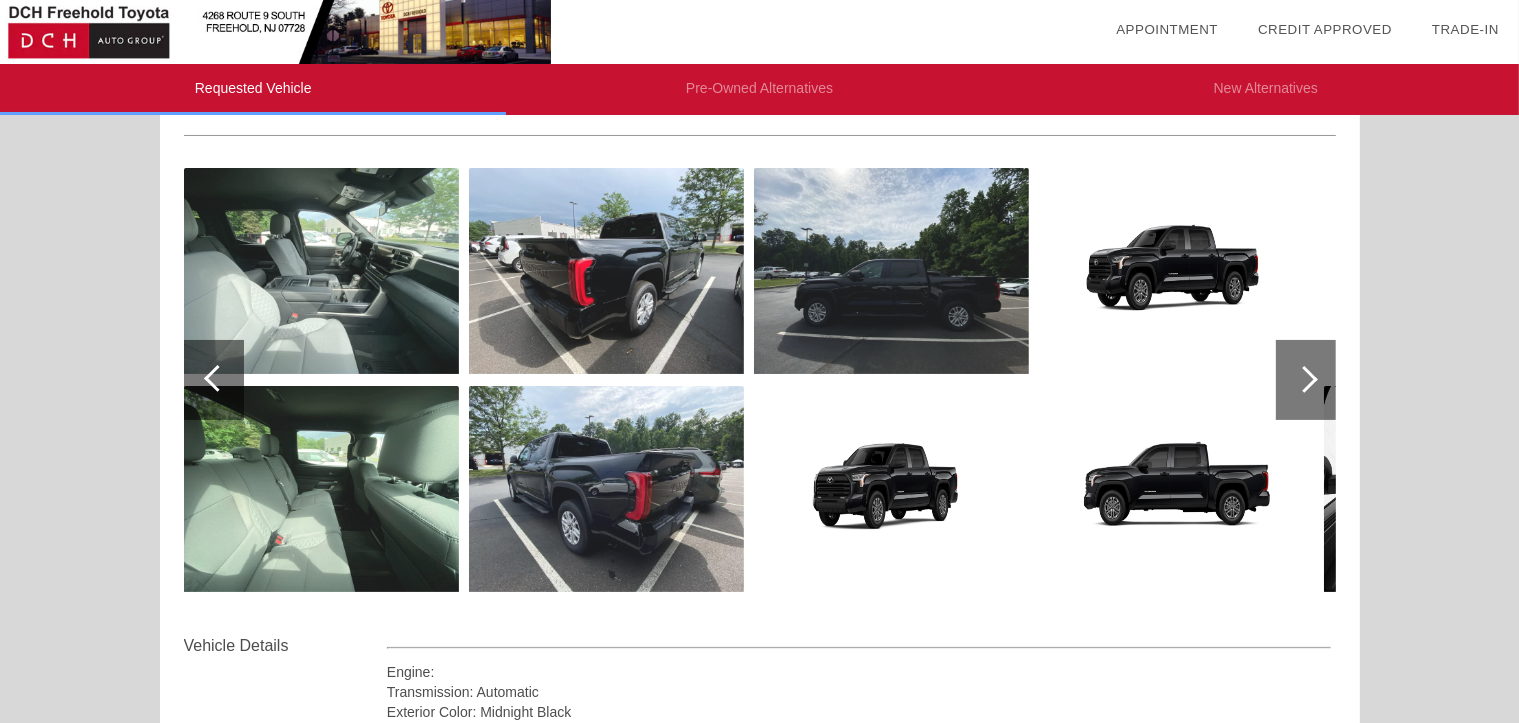 click at bounding box center [1306, 380] 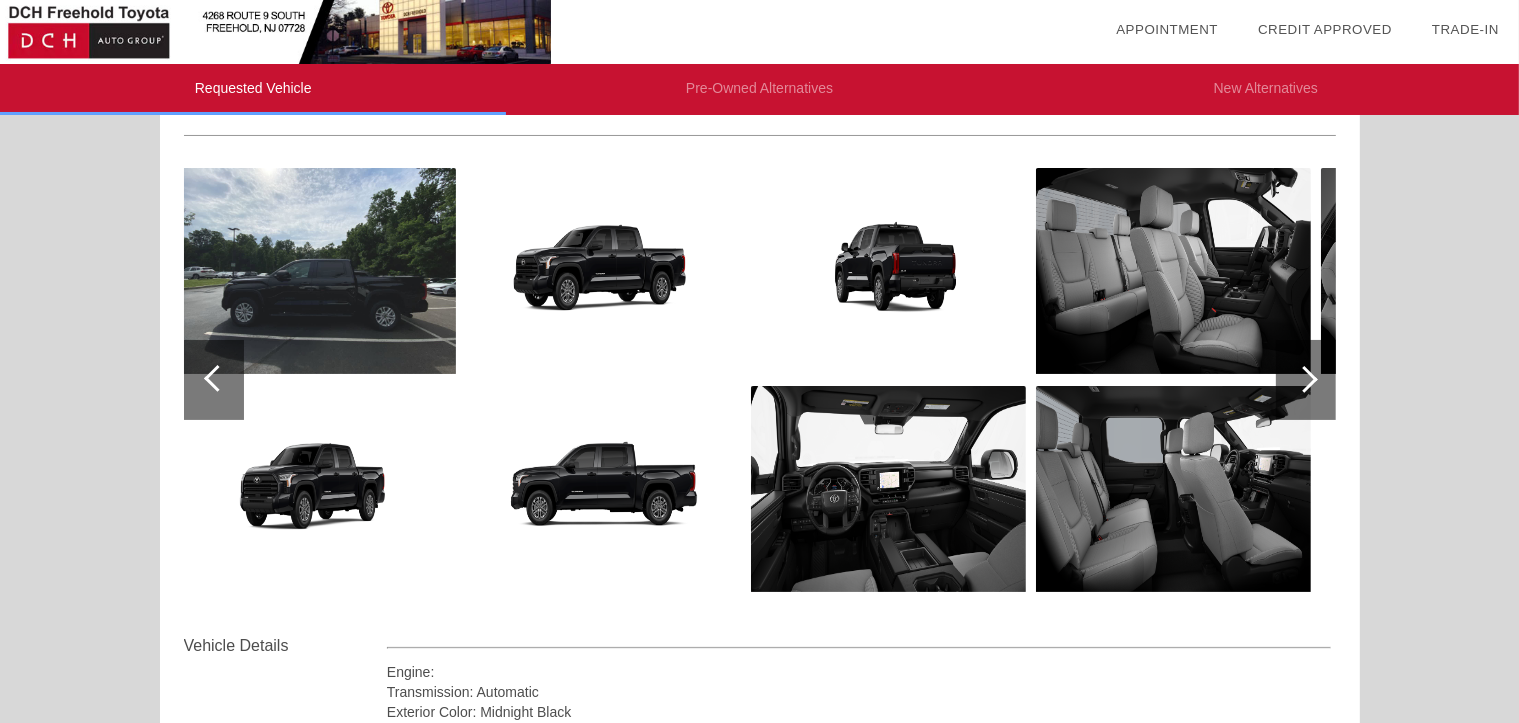 click at bounding box center [1306, 380] 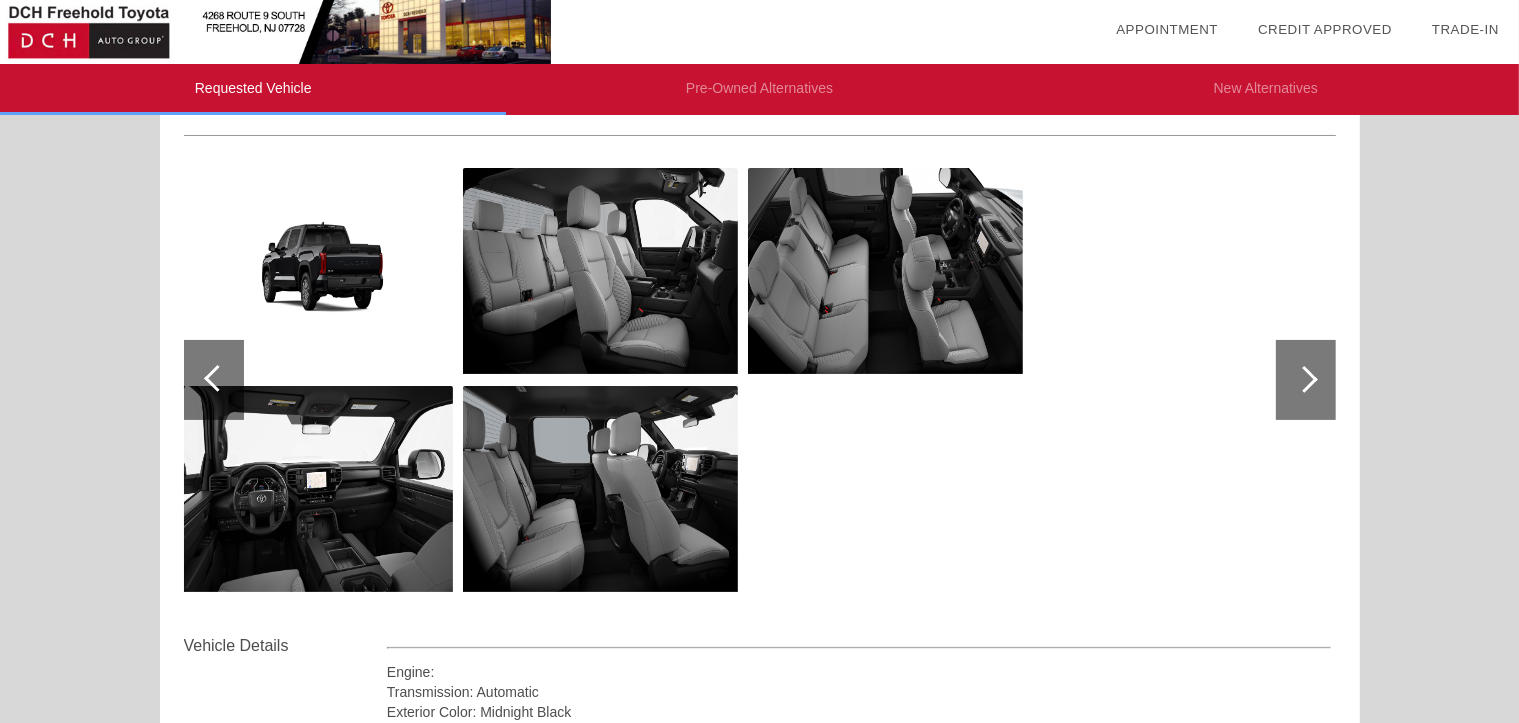 click at bounding box center (1306, 380) 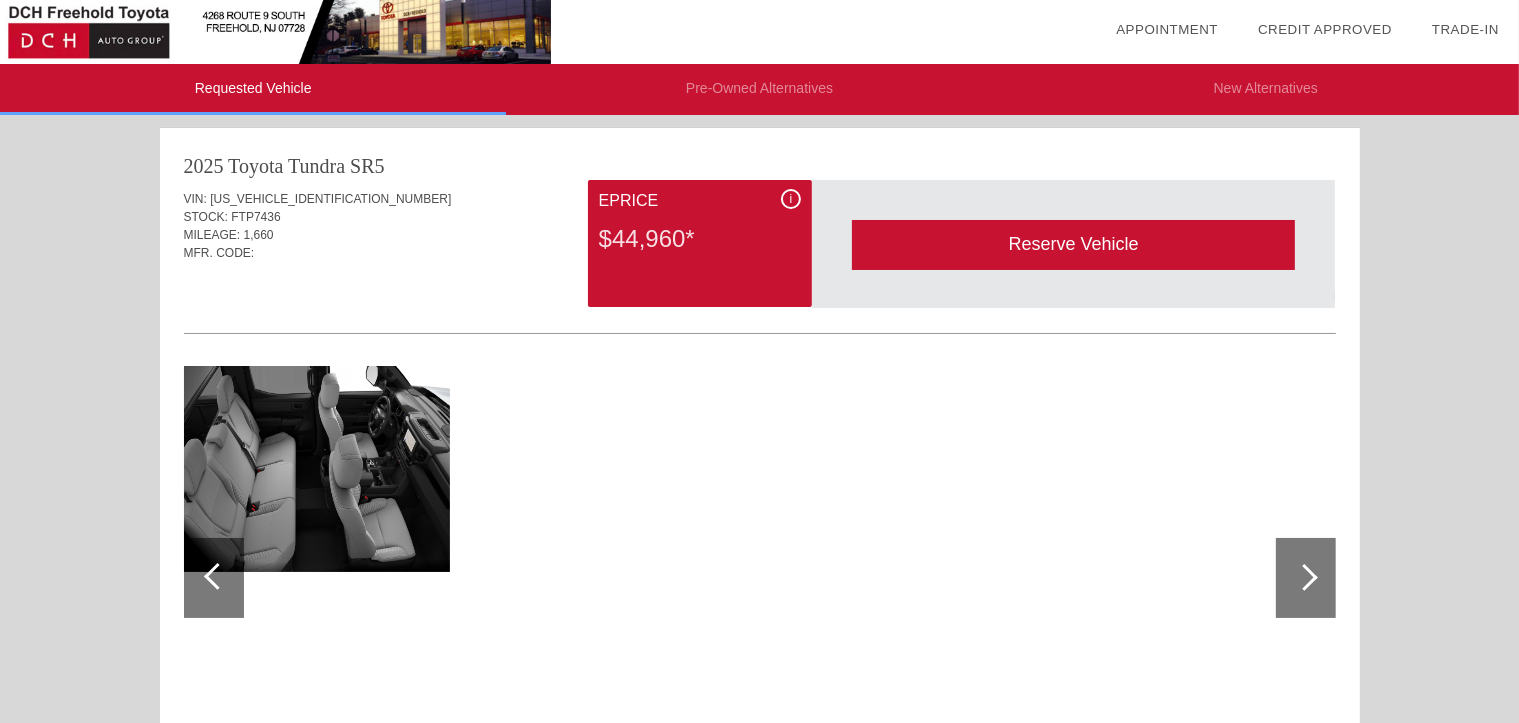 scroll, scrollTop: 0, scrollLeft: 0, axis: both 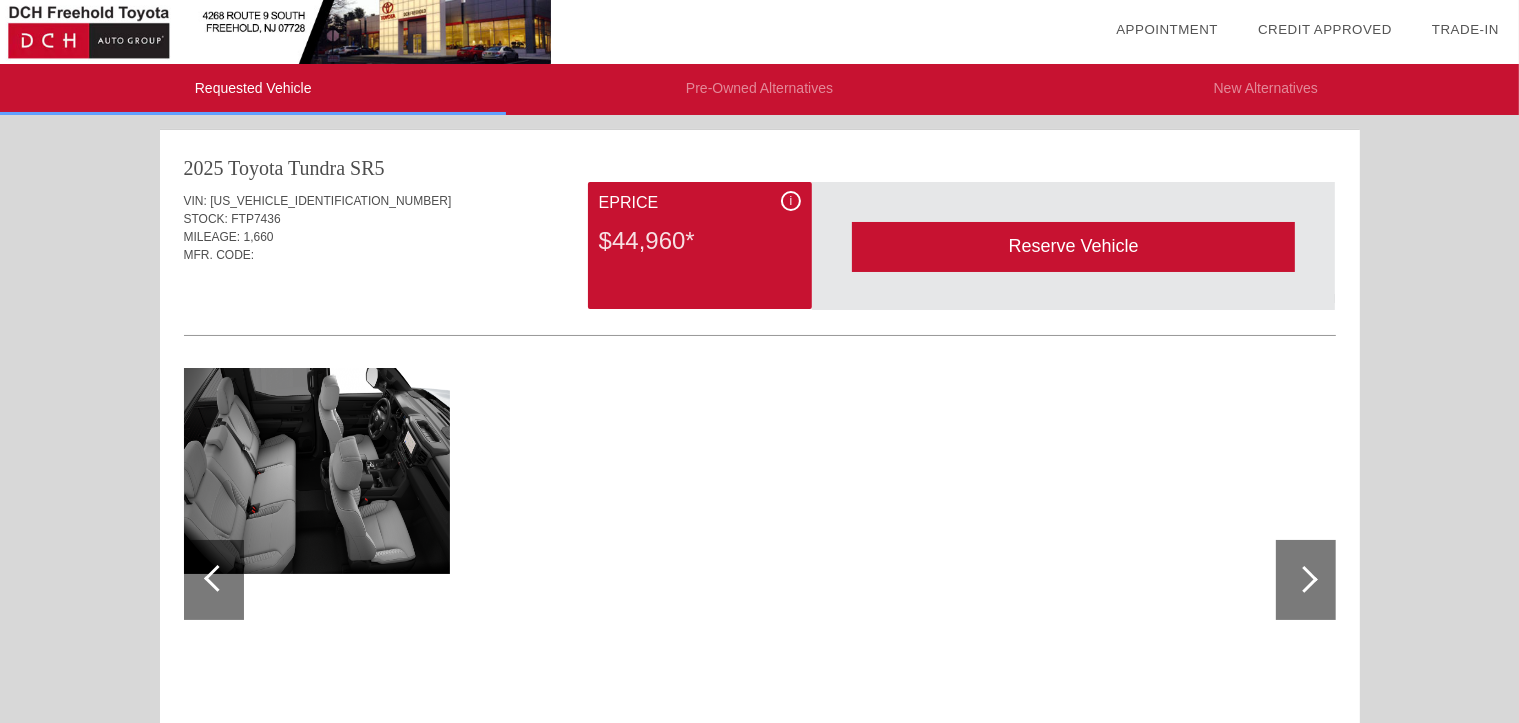 click at bounding box center [1304, 579] 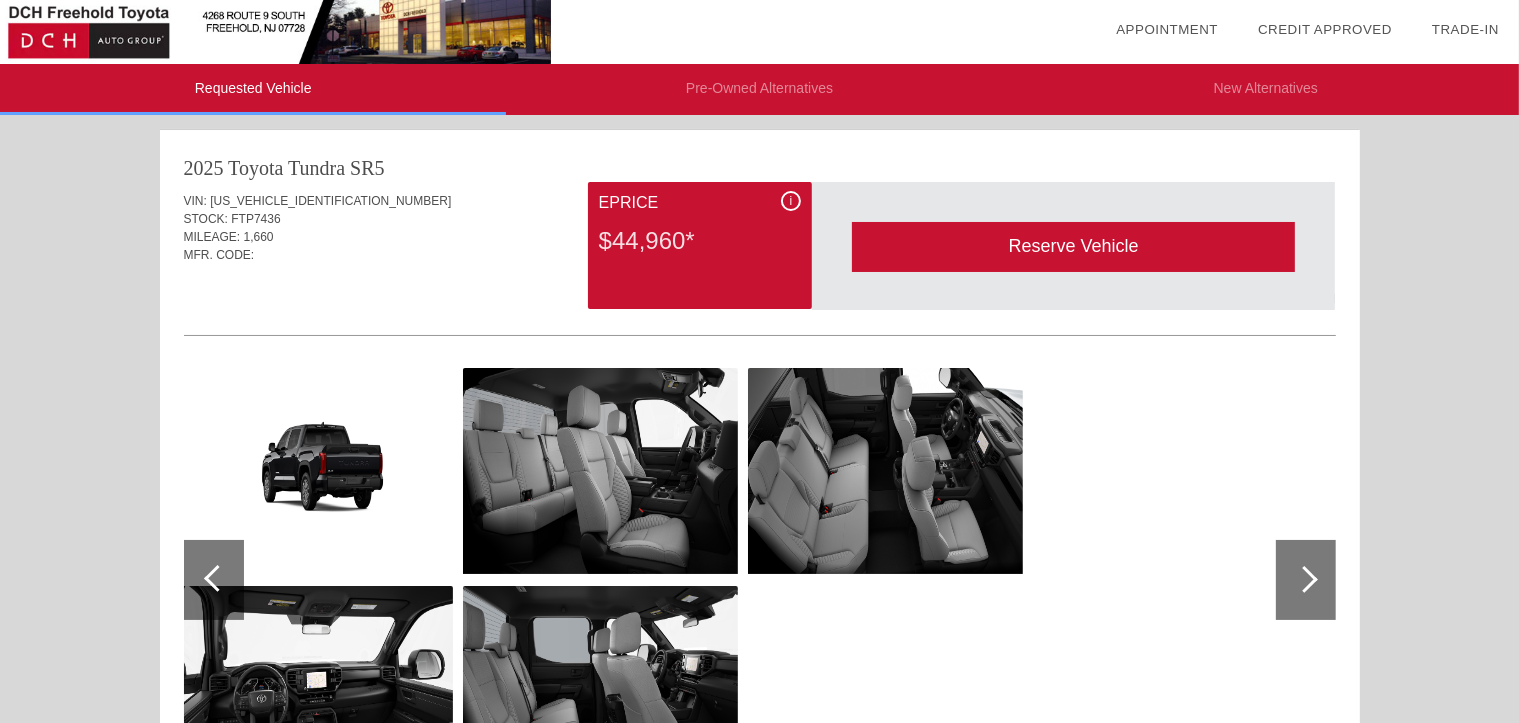 click at bounding box center (217, 578) 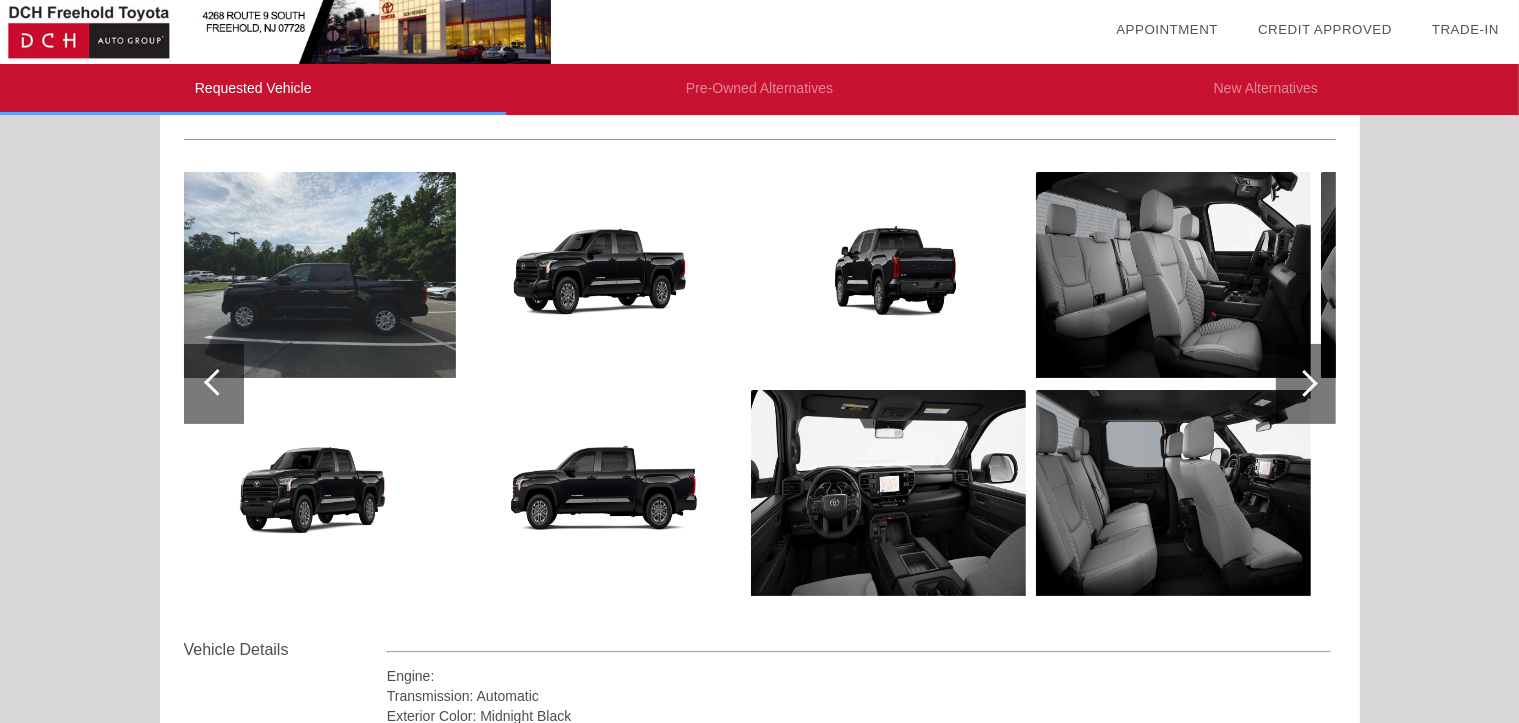 scroll, scrollTop: 200, scrollLeft: 0, axis: vertical 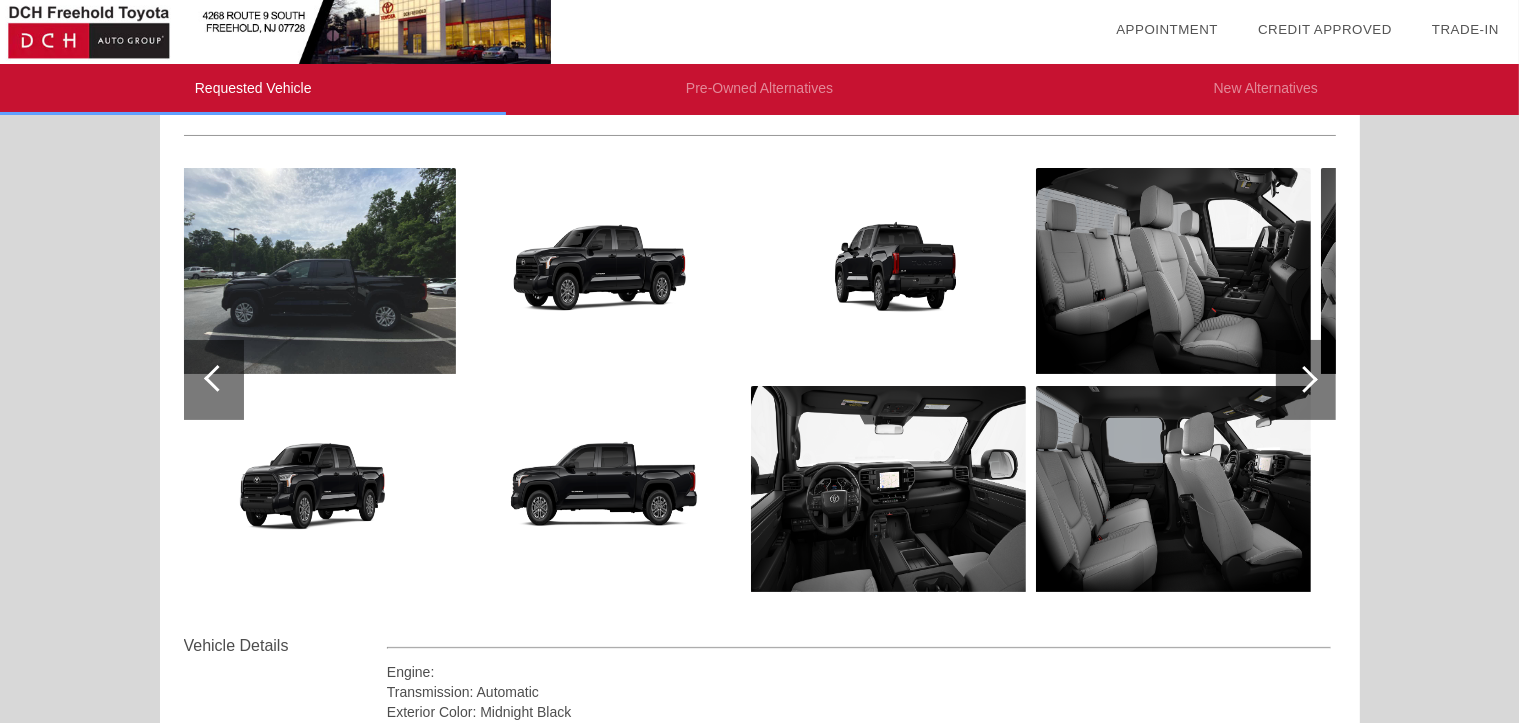 click at bounding box center (888, 489) 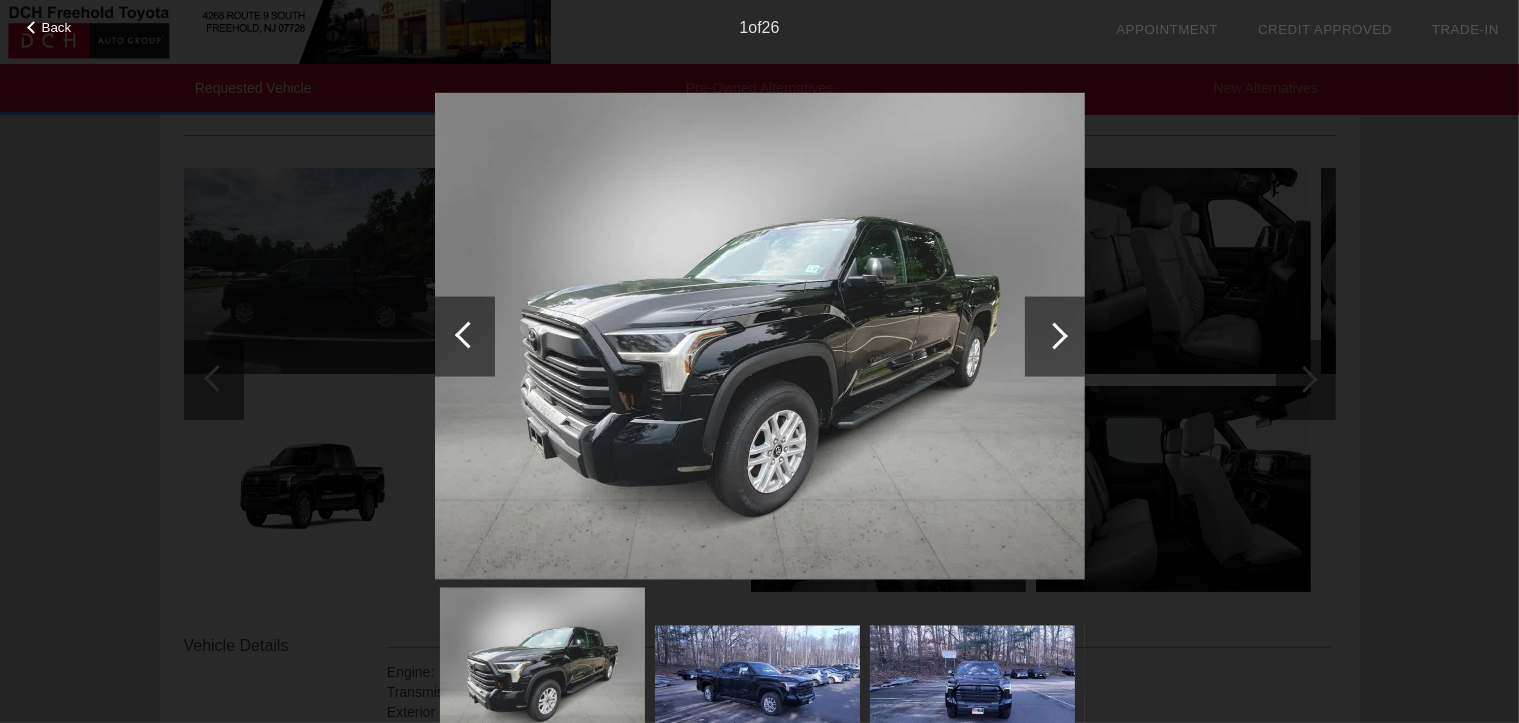 click at bounding box center [1054, 335] 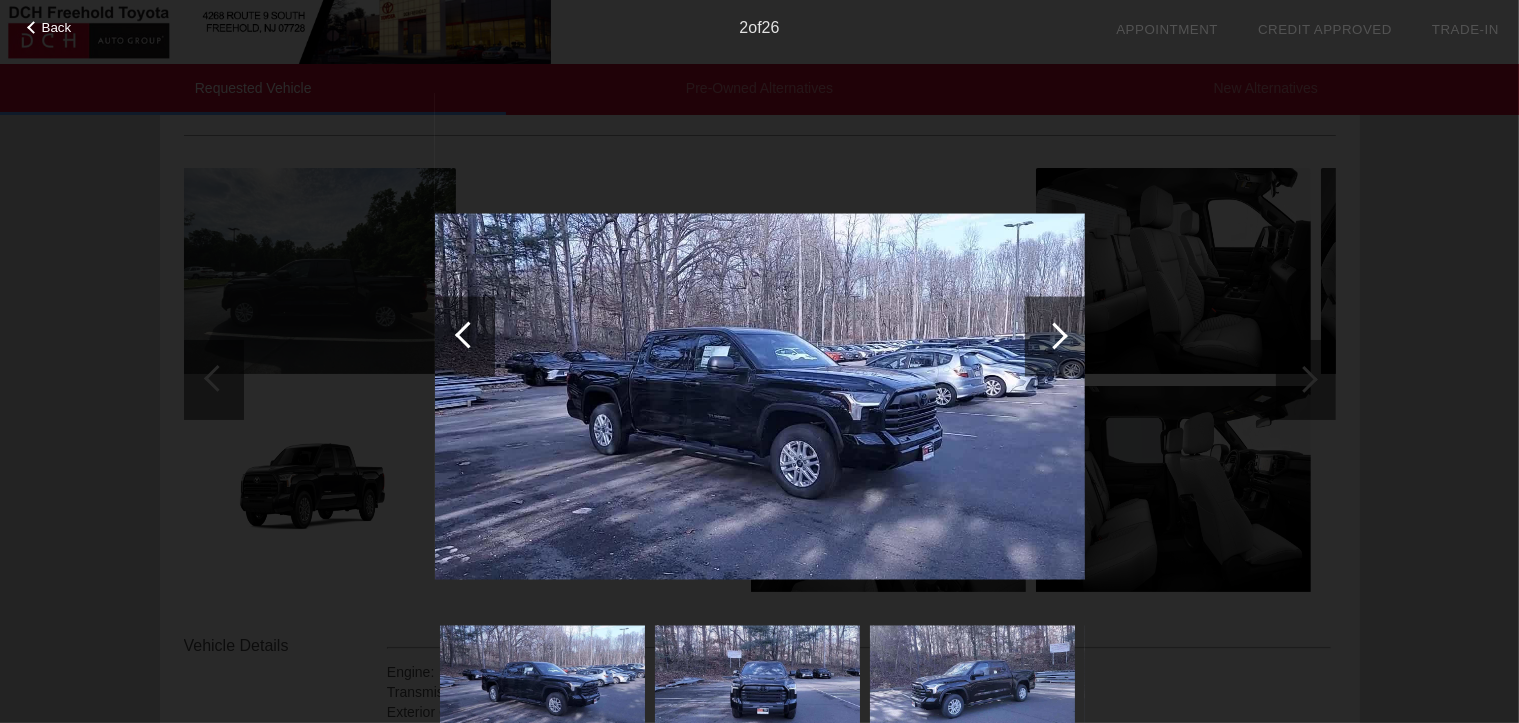click at bounding box center (1054, 335) 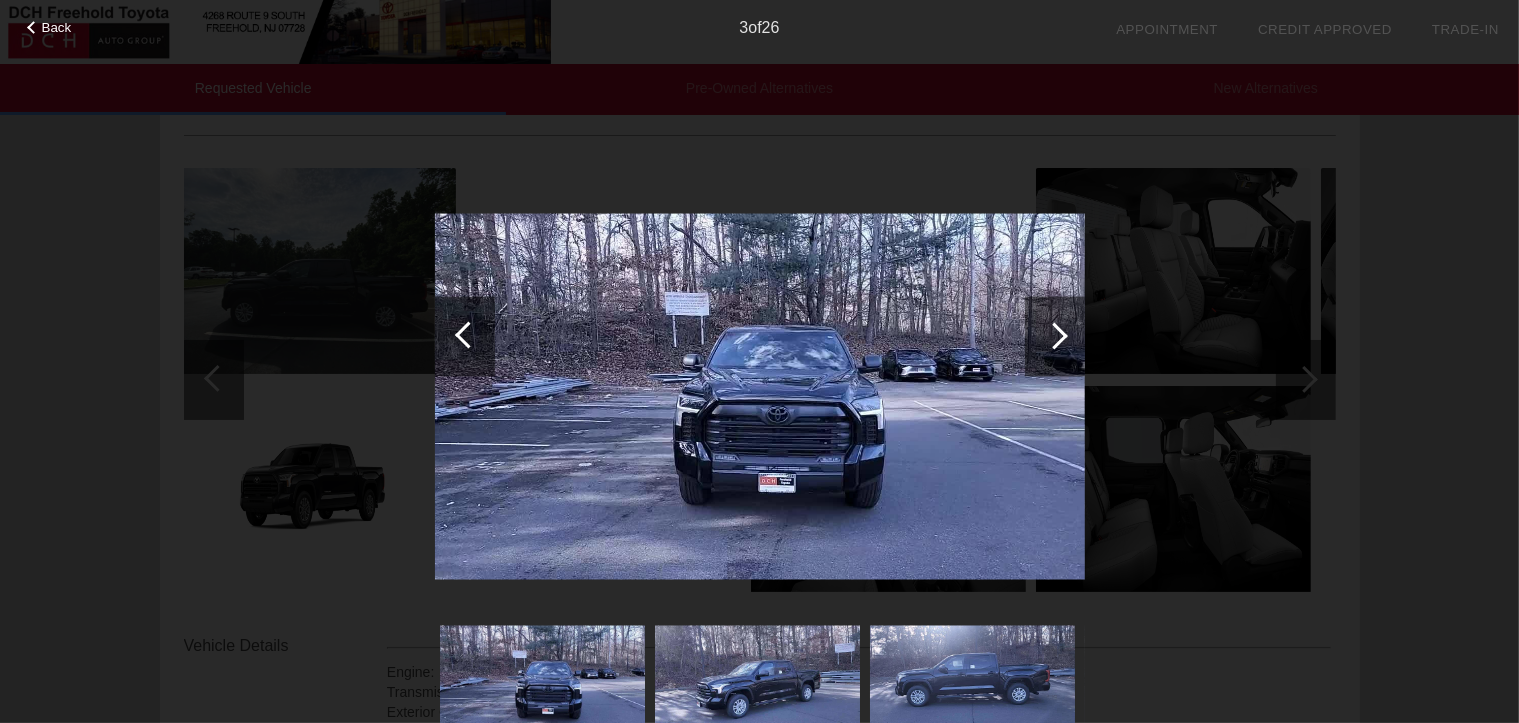 click at bounding box center [1054, 335] 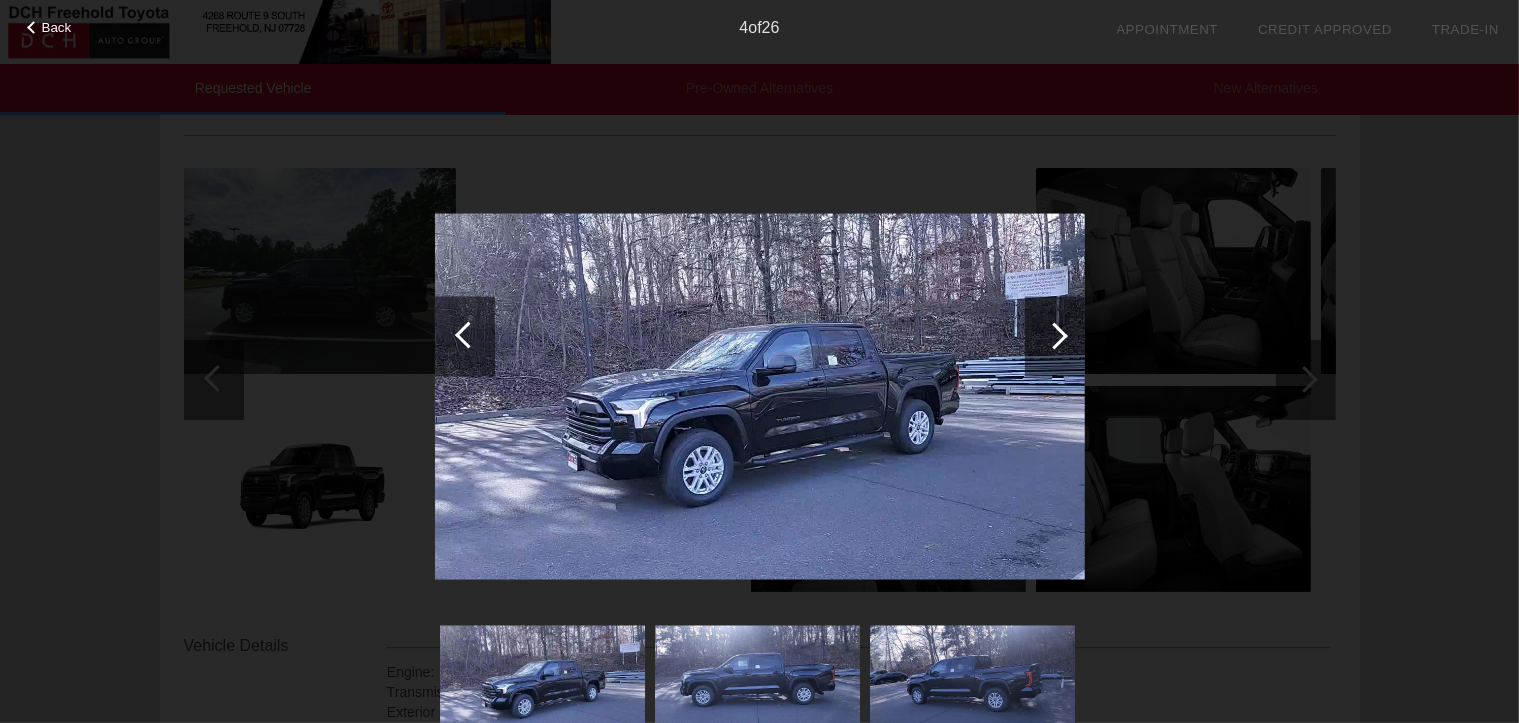 click at bounding box center [1054, 335] 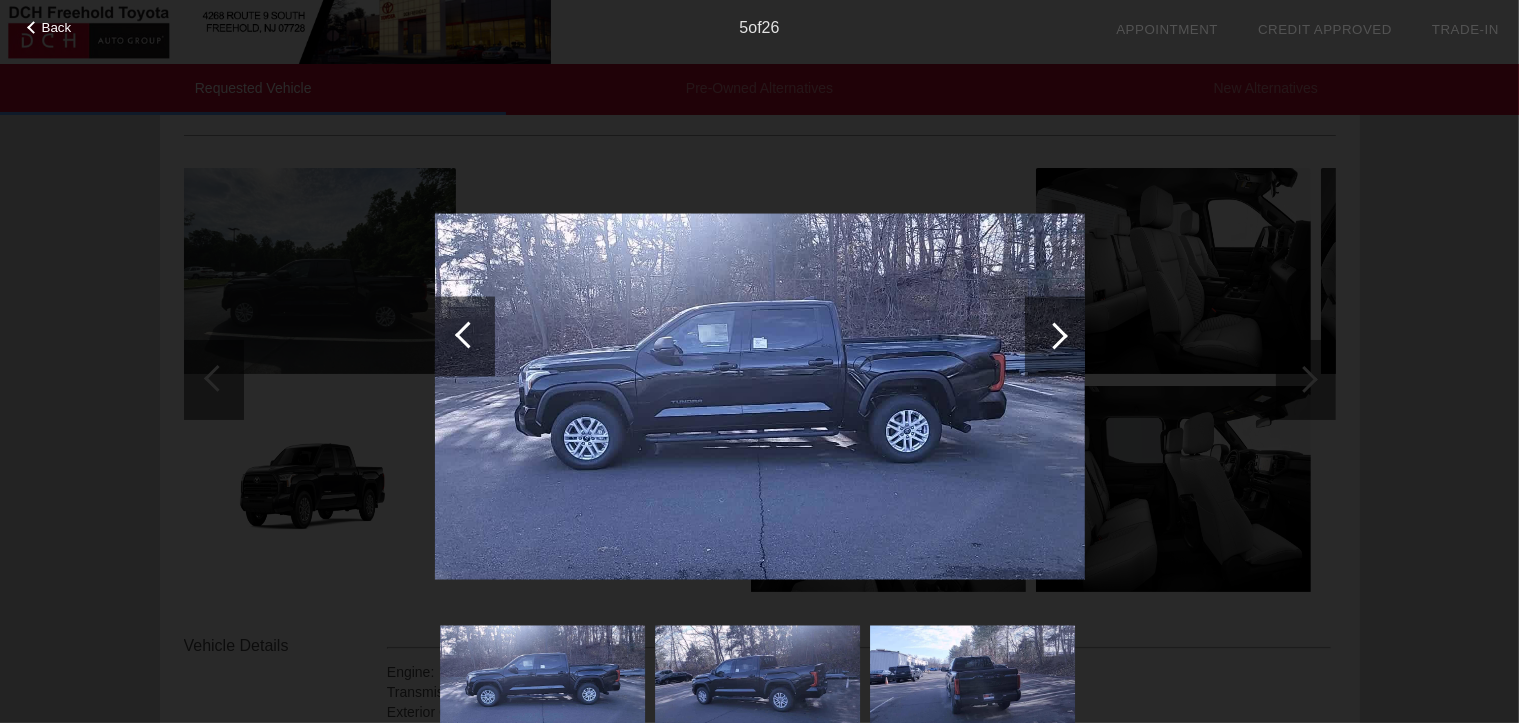 click at bounding box center [1054, 335] 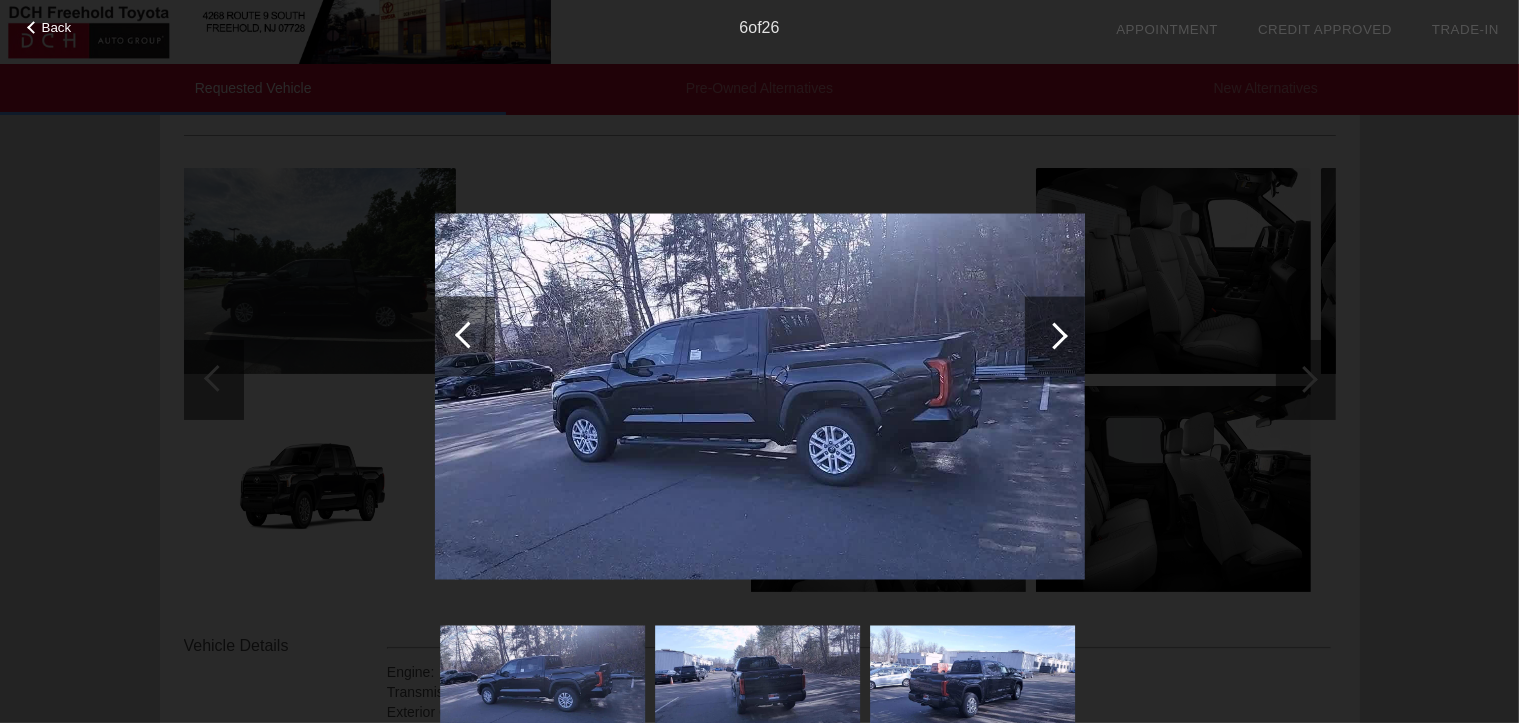 click at bounding box center [1054, 335] 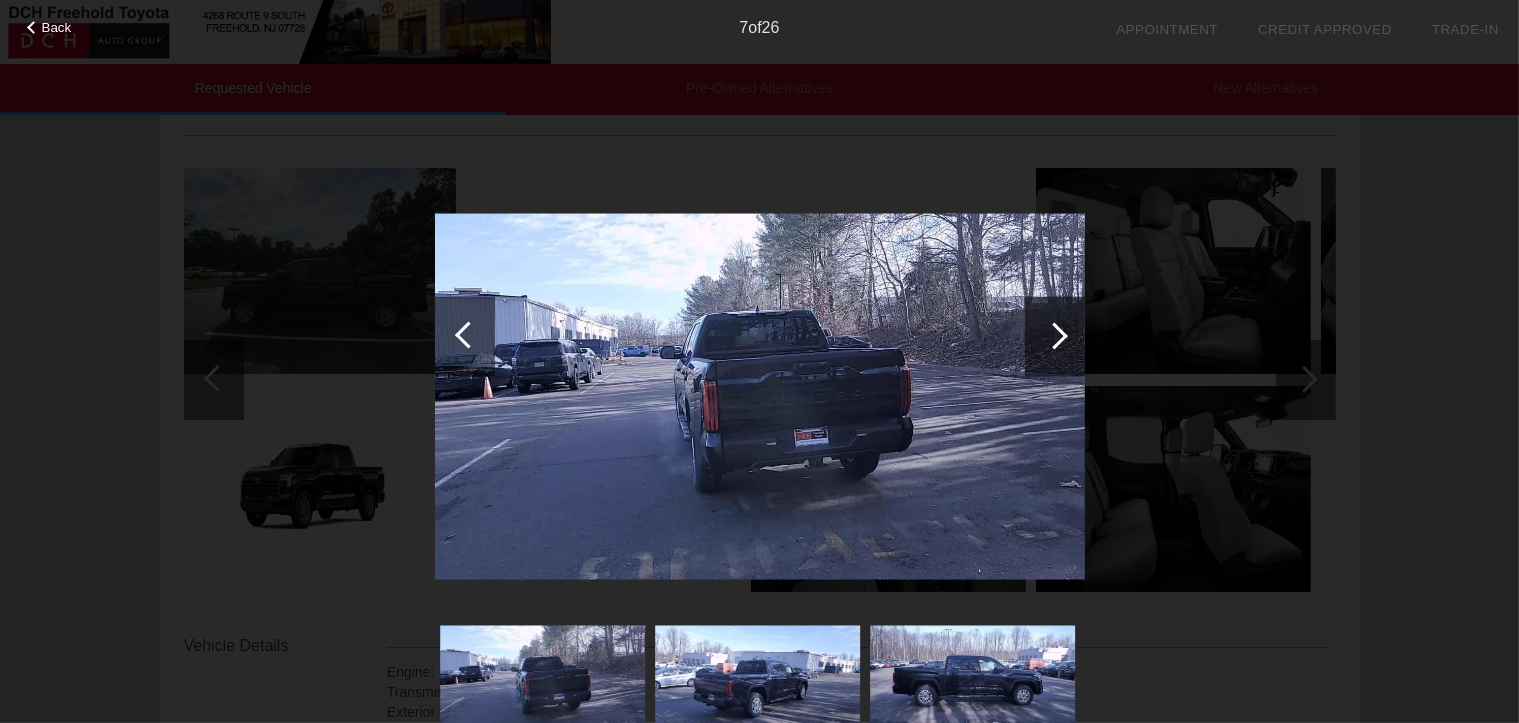 click at bounding box center [760, 397] 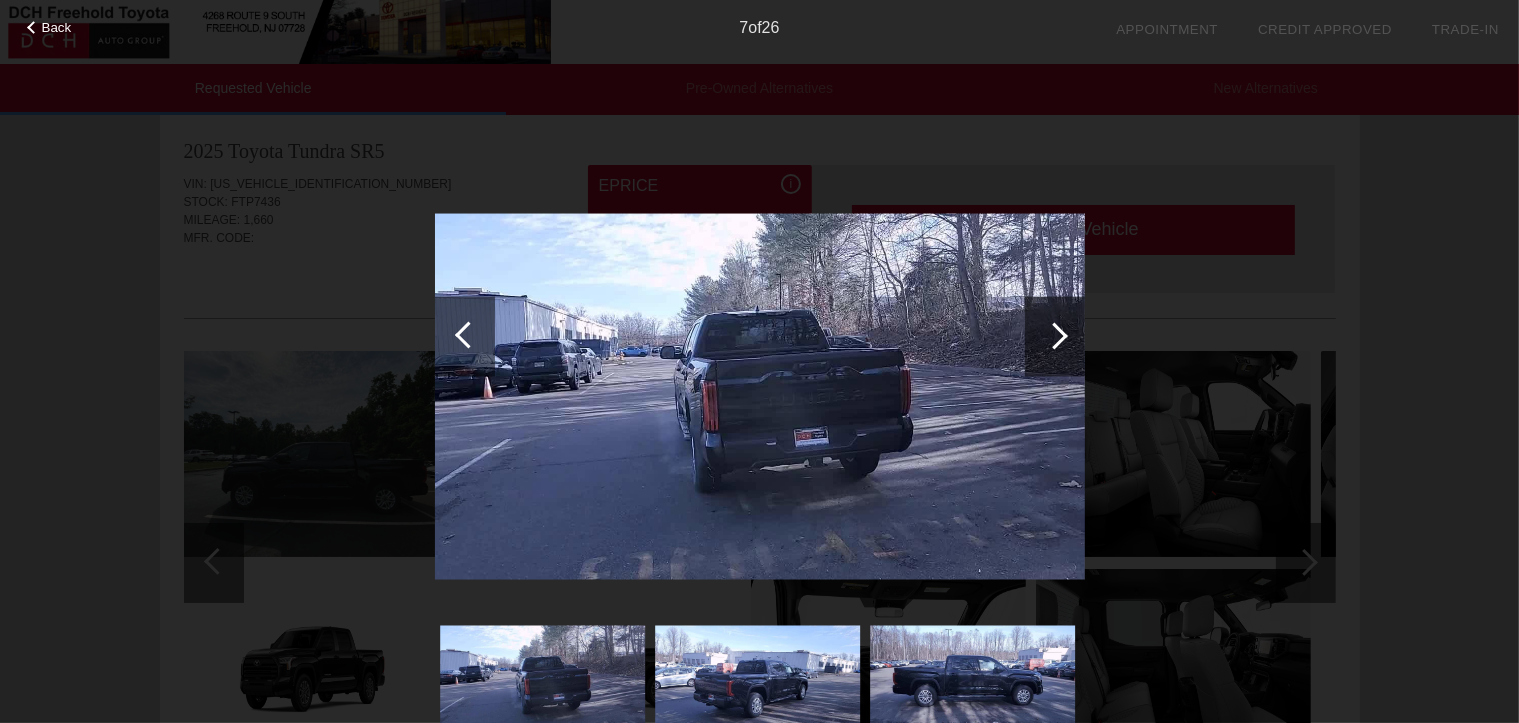 scroll, scrollTop: 0, scrollLeft: 0, axis: both 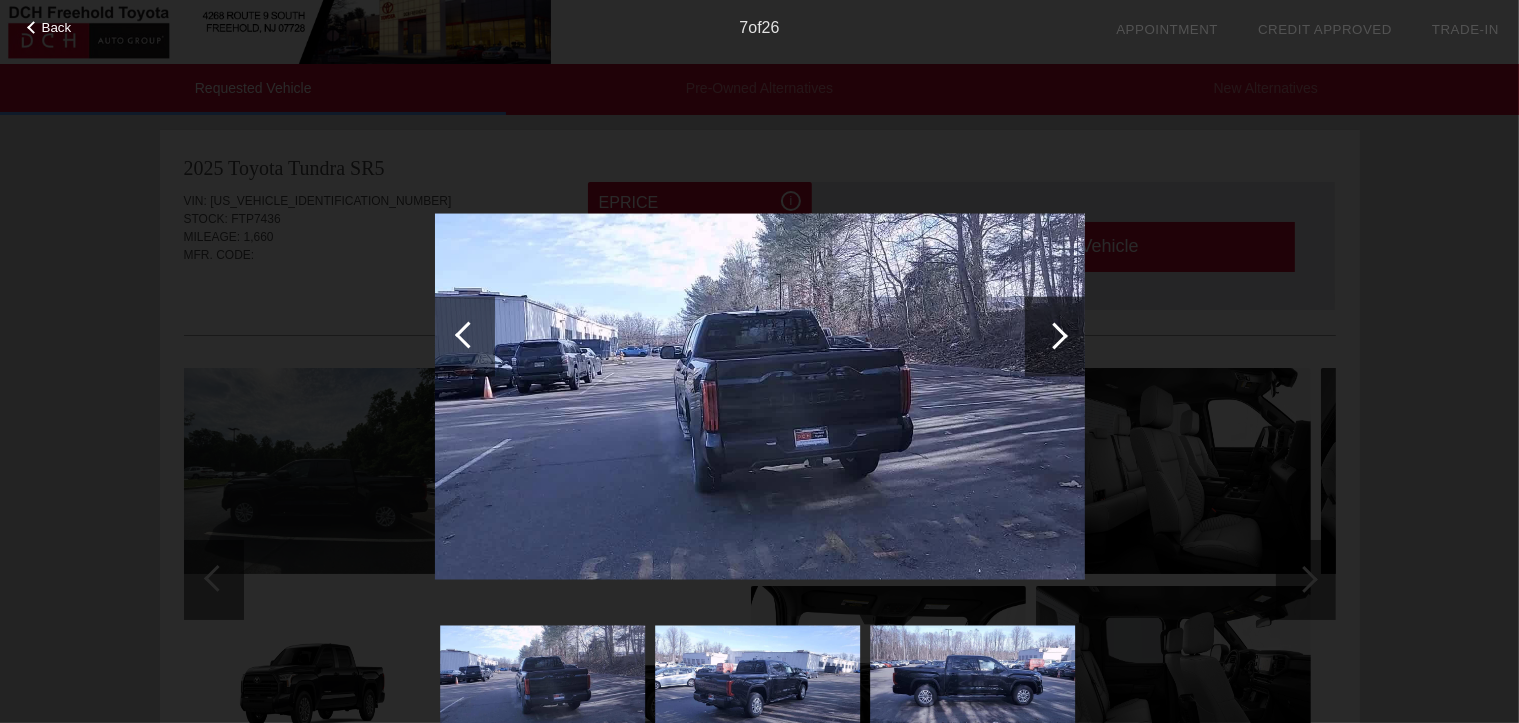 click at bounding box center (1055, 336) 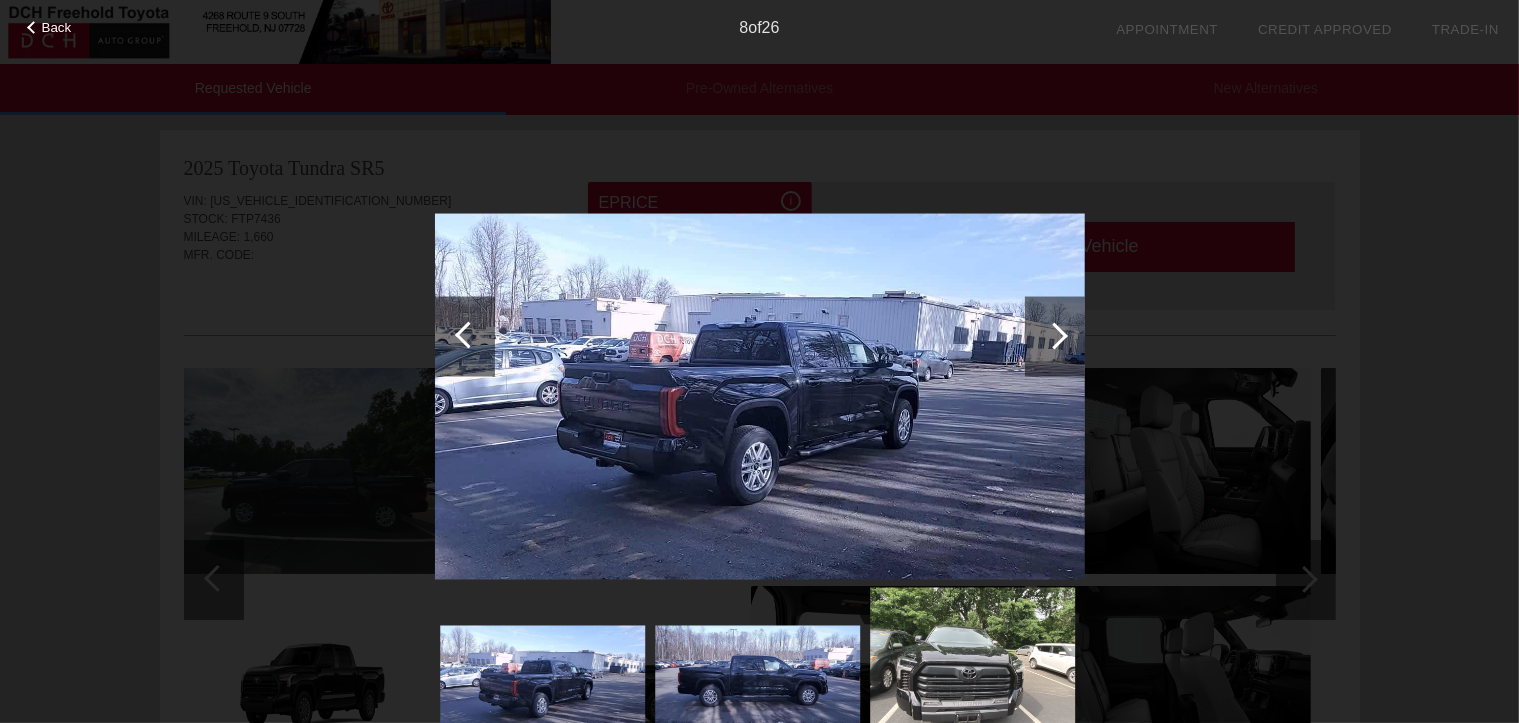 click at bounding box center (1054, 335) 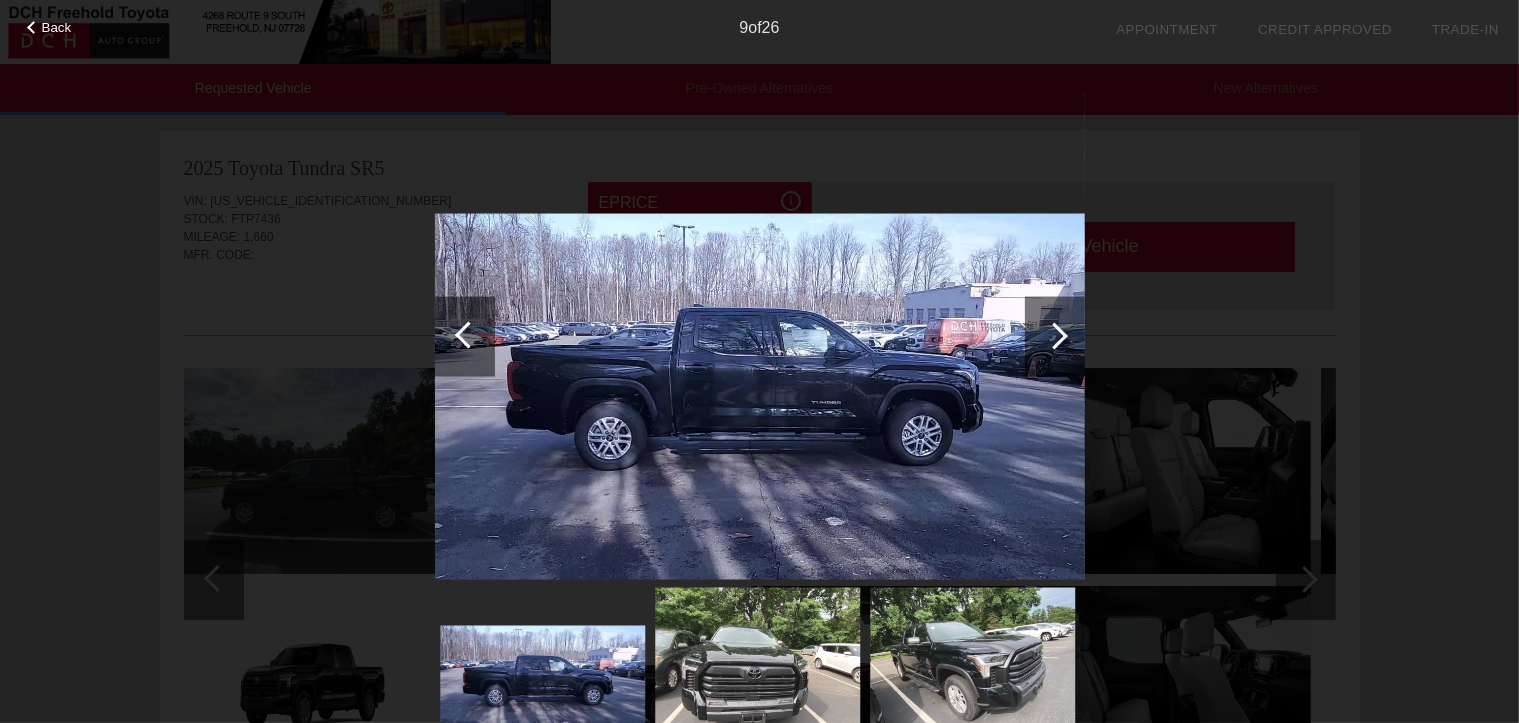 click at bounding box center (1054, 335) 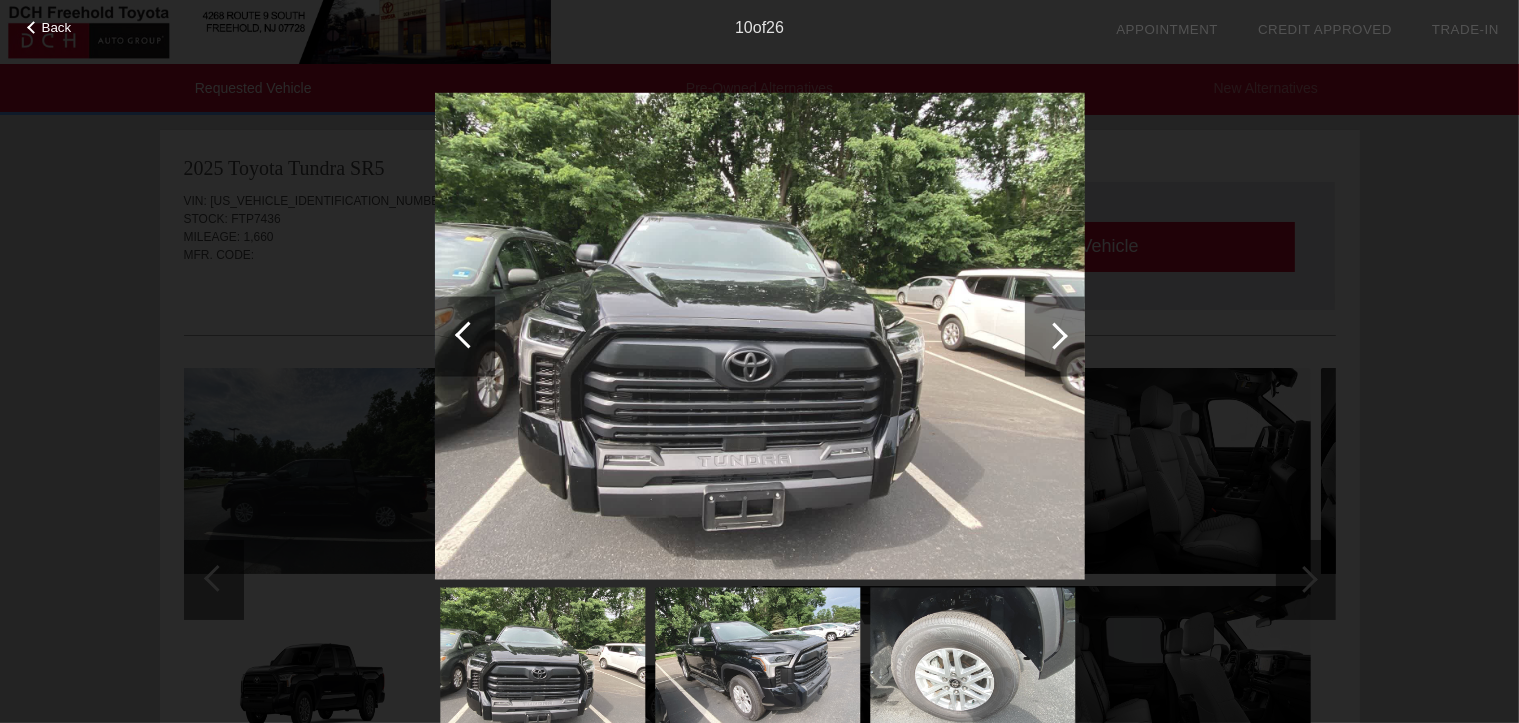 click at bounding box center (1054, 335) 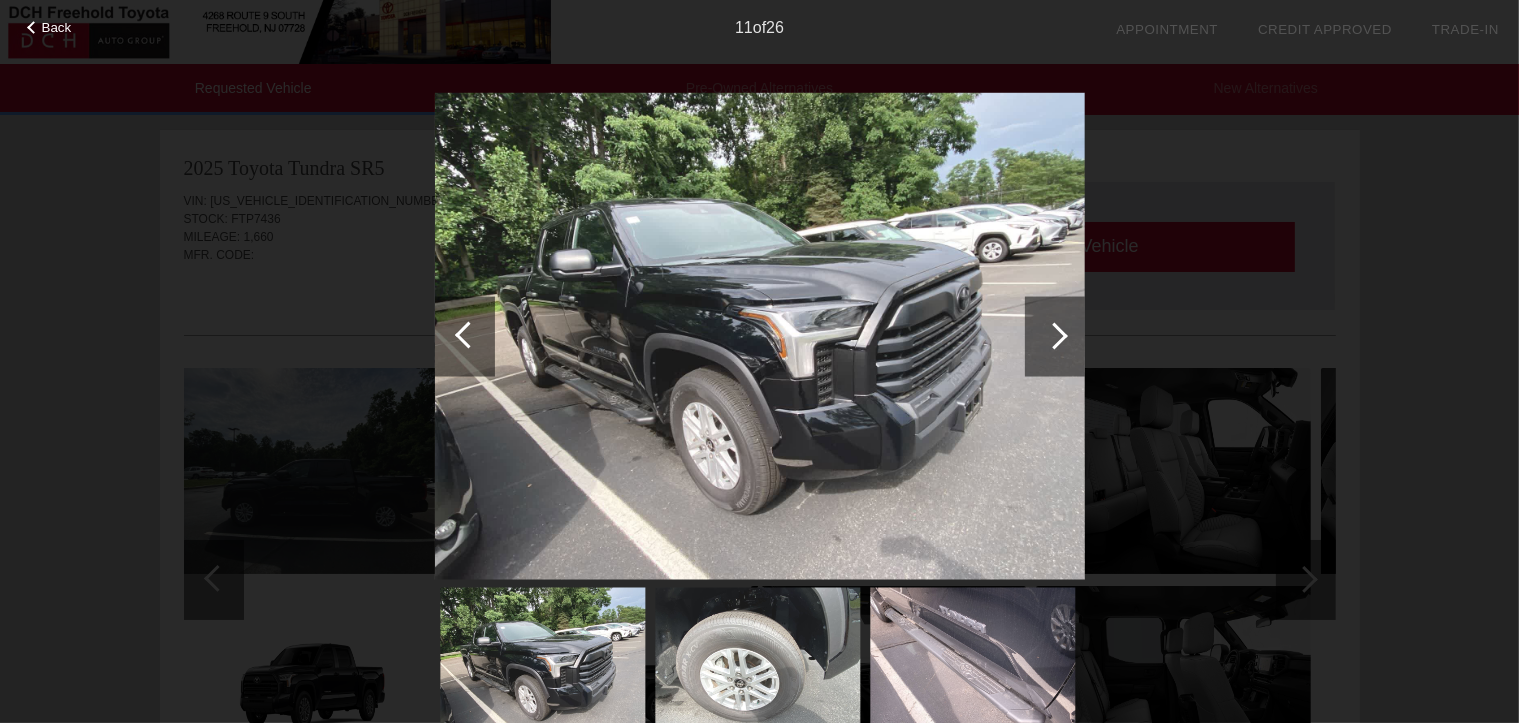 click at bounding box center (1054, 335) 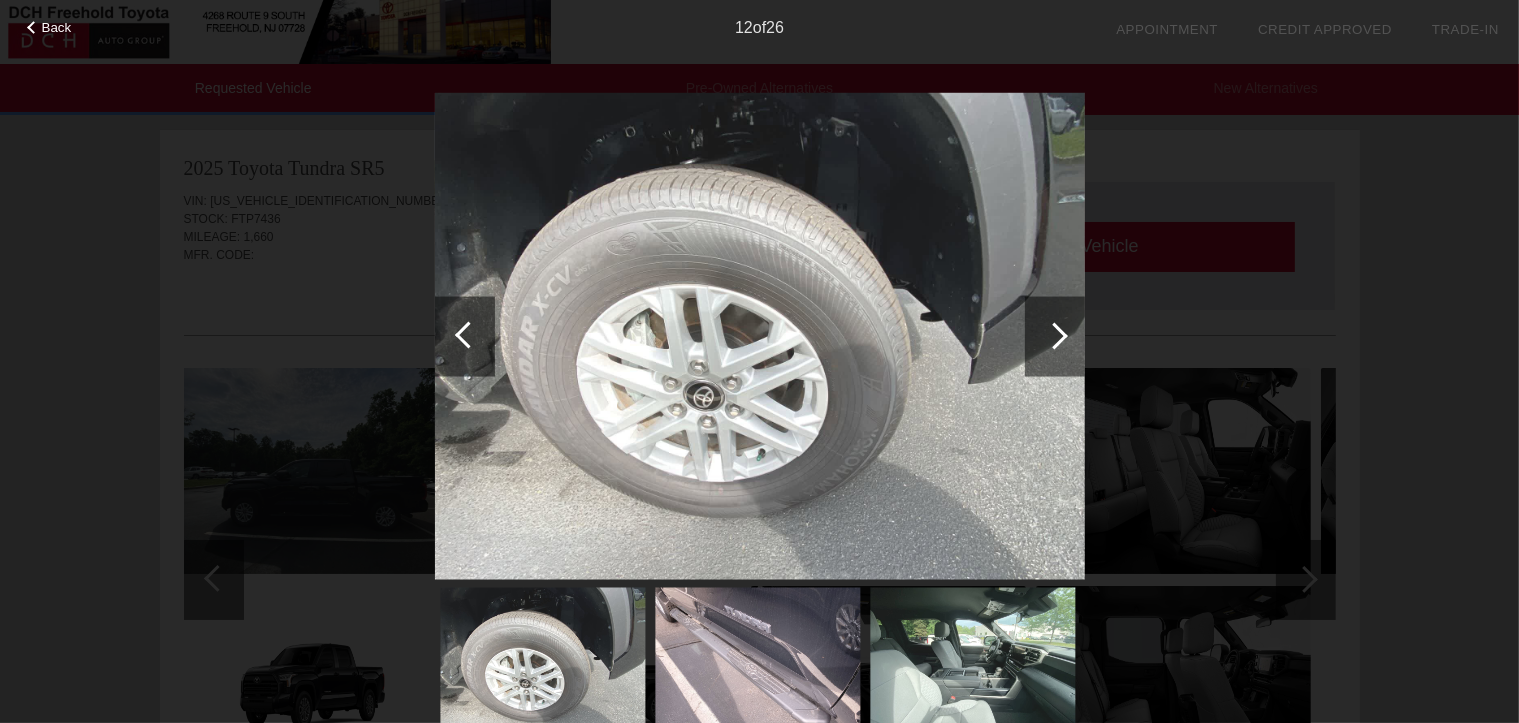 click at bounding box center [1054, 335] 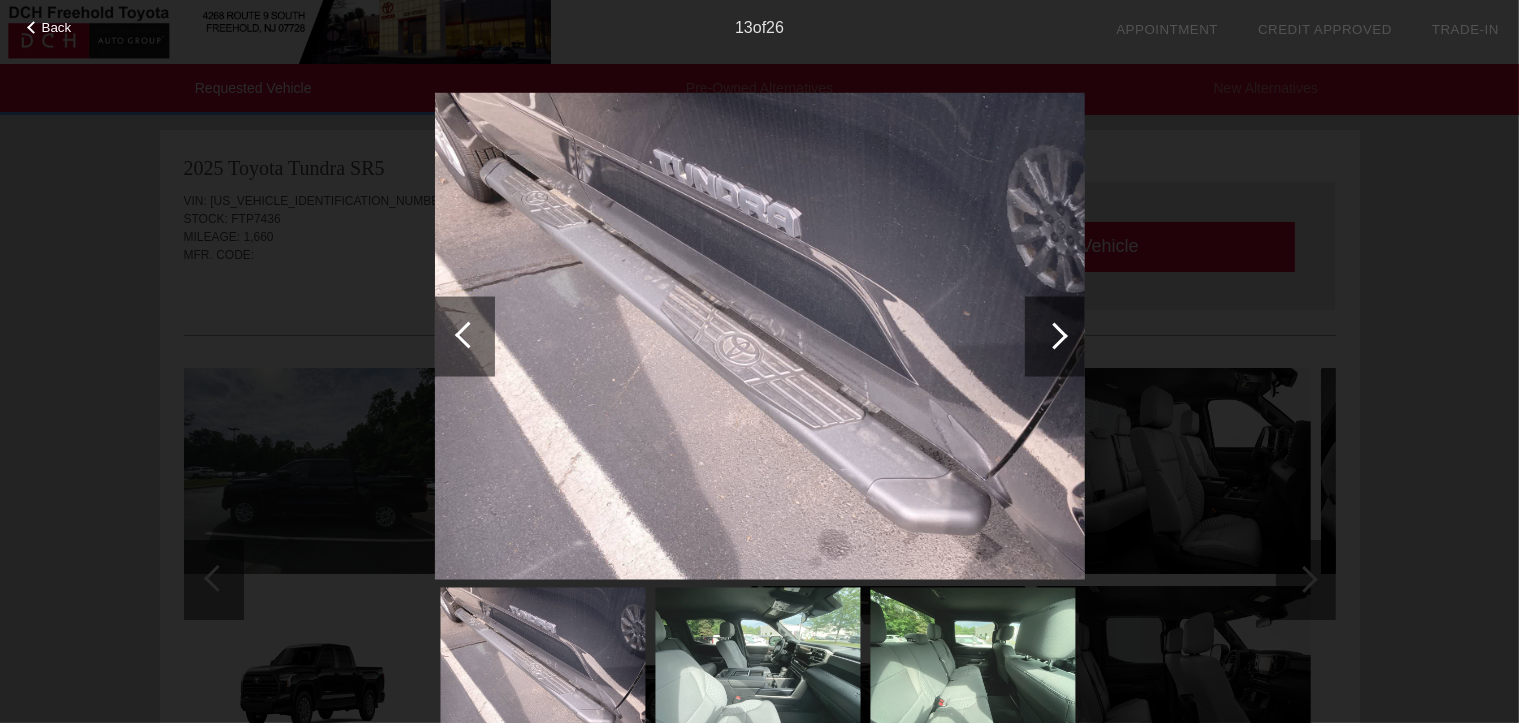 click at bounding box center [1054, 335] 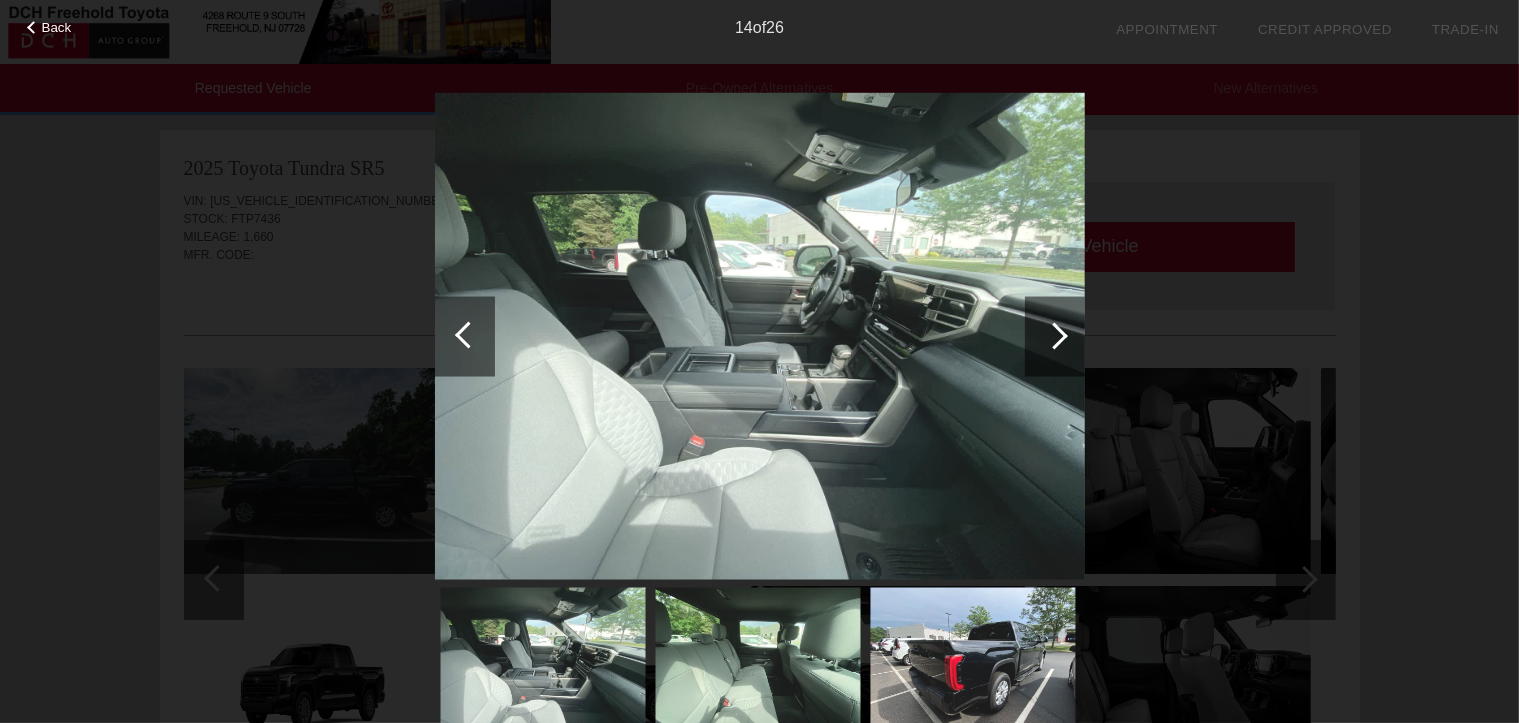 click at bounding box center [1054, 335] 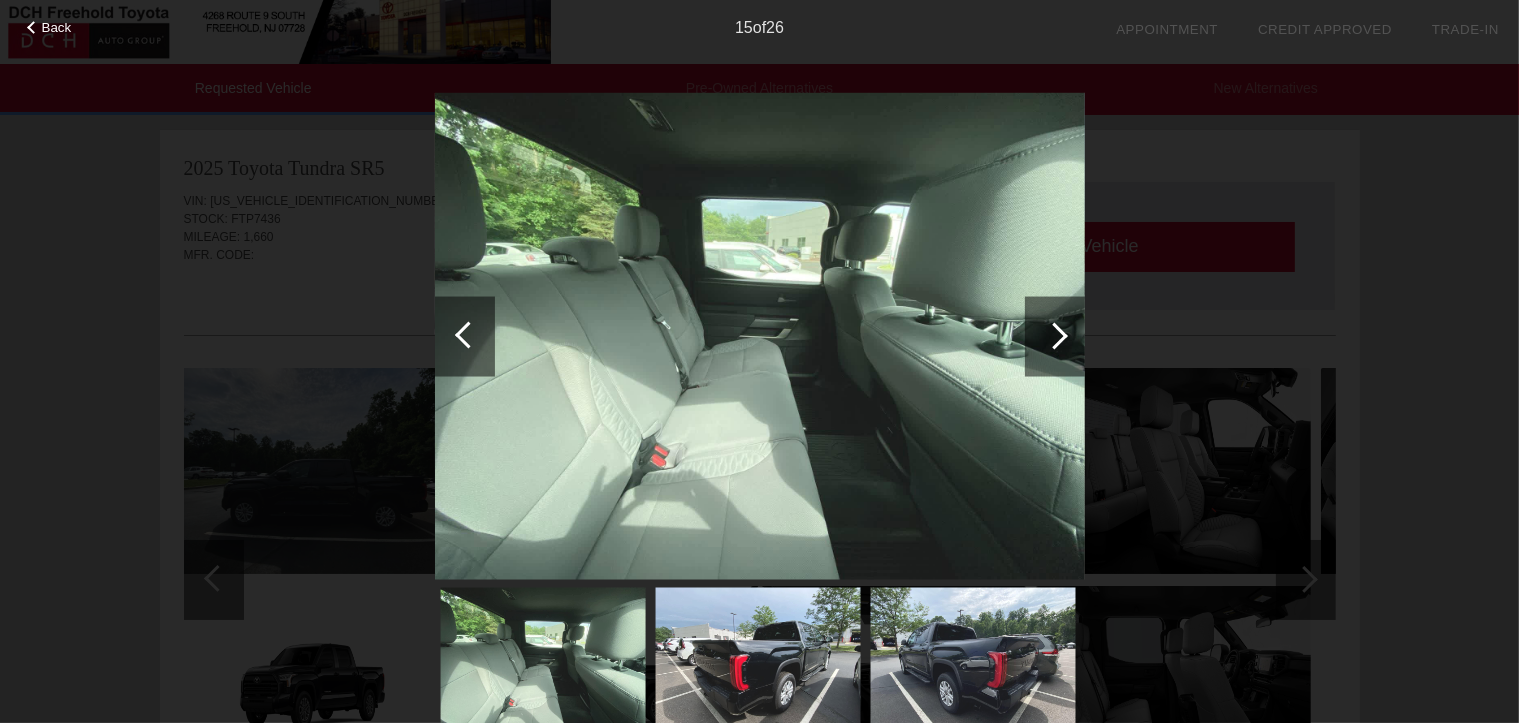 click at bounding box center (1054, 335) 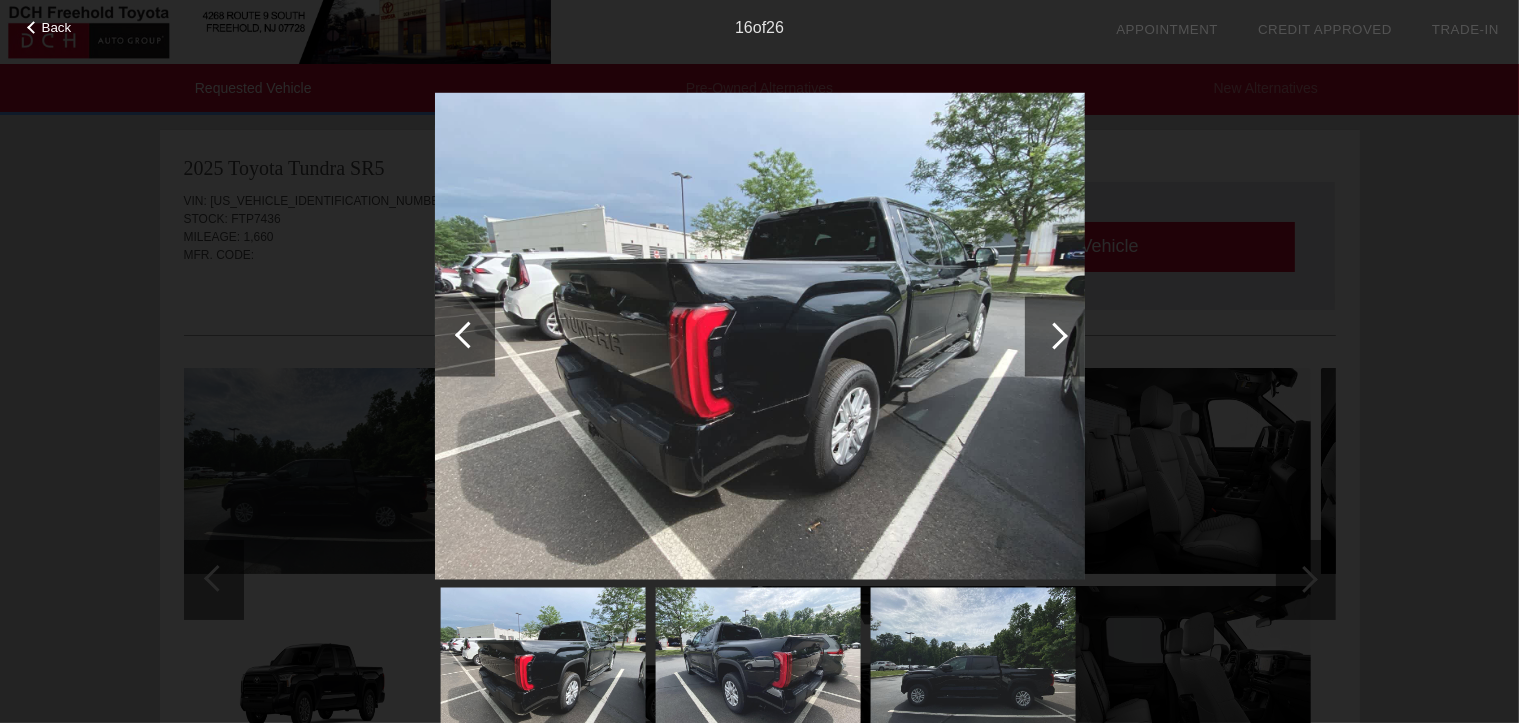 click at bounding box center (1054, 335) 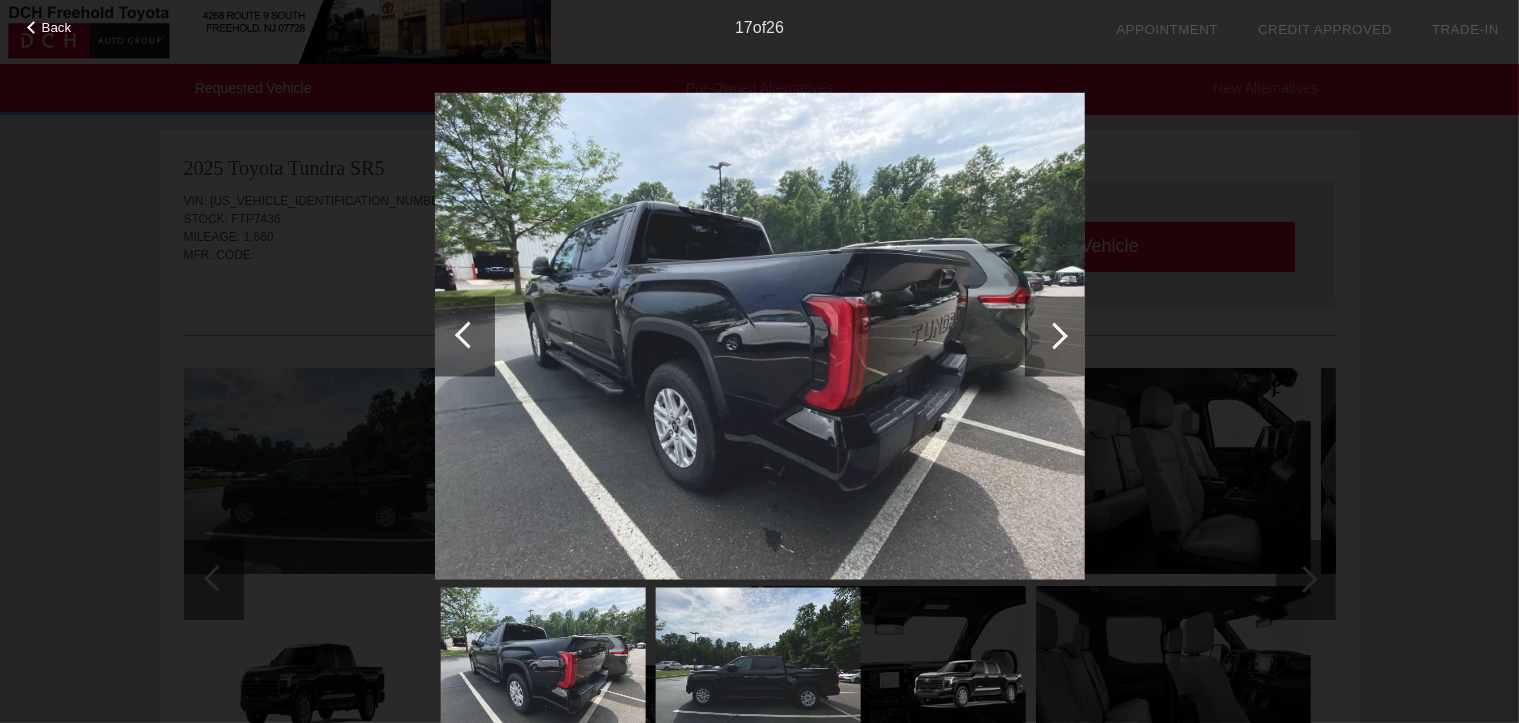 click at bounding box center [1054, 335] 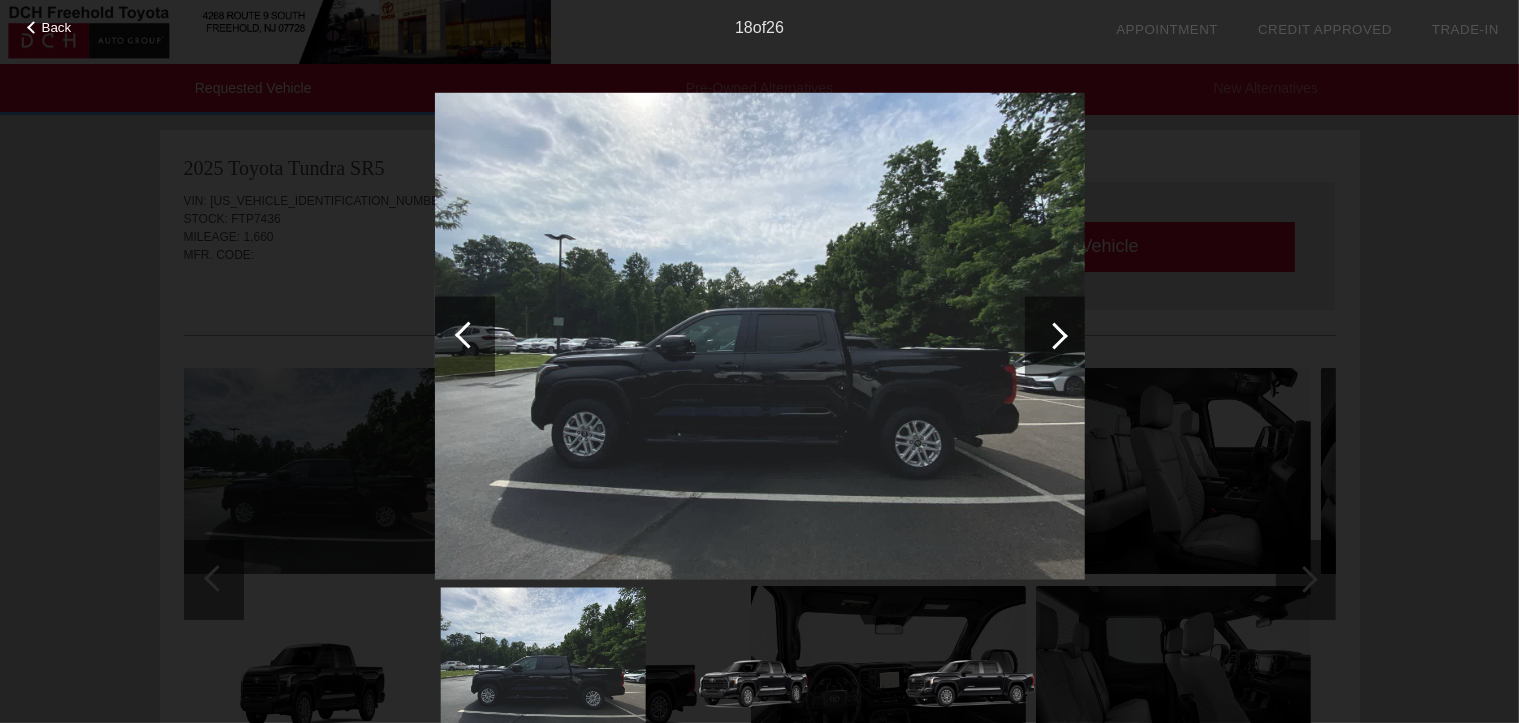 click at bounding box center (465, 336) 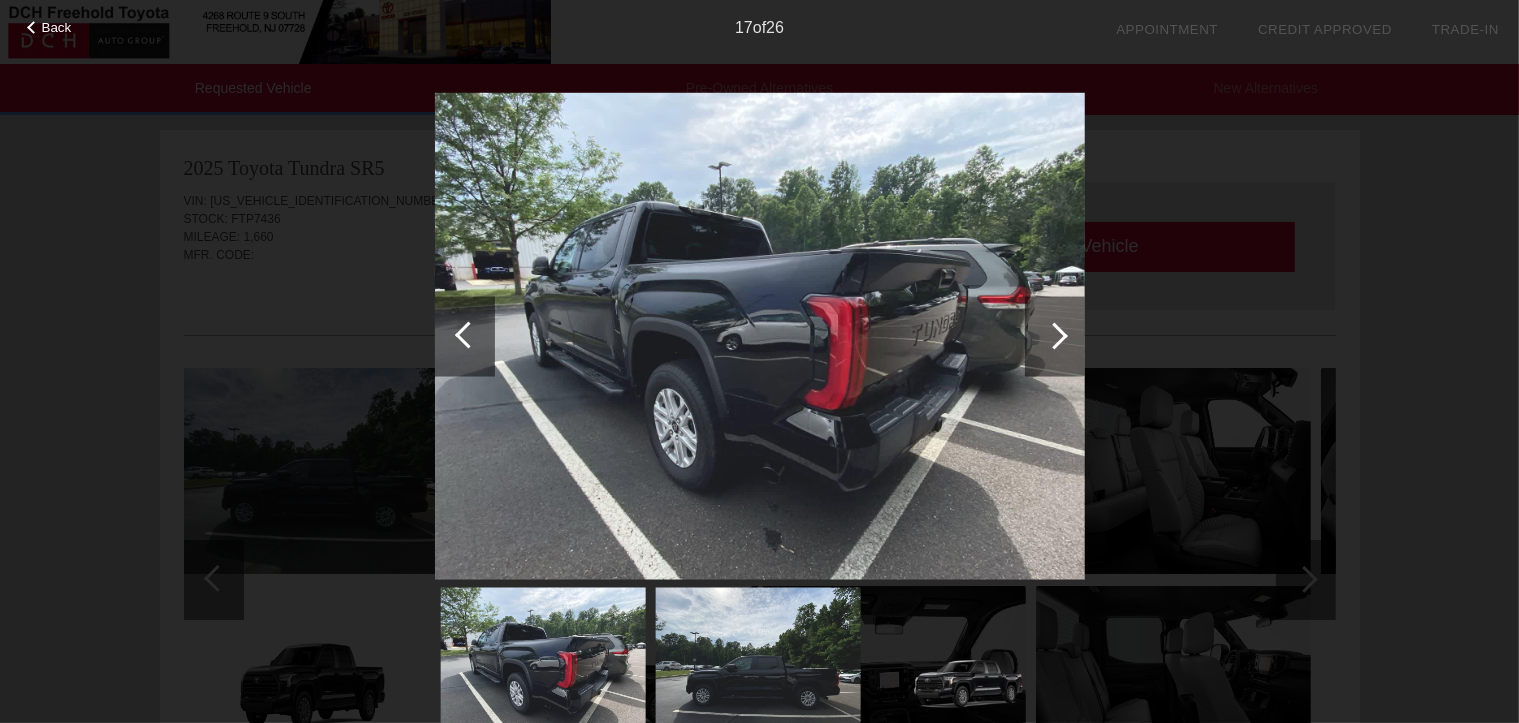 click at bounding box center [1054, 335] 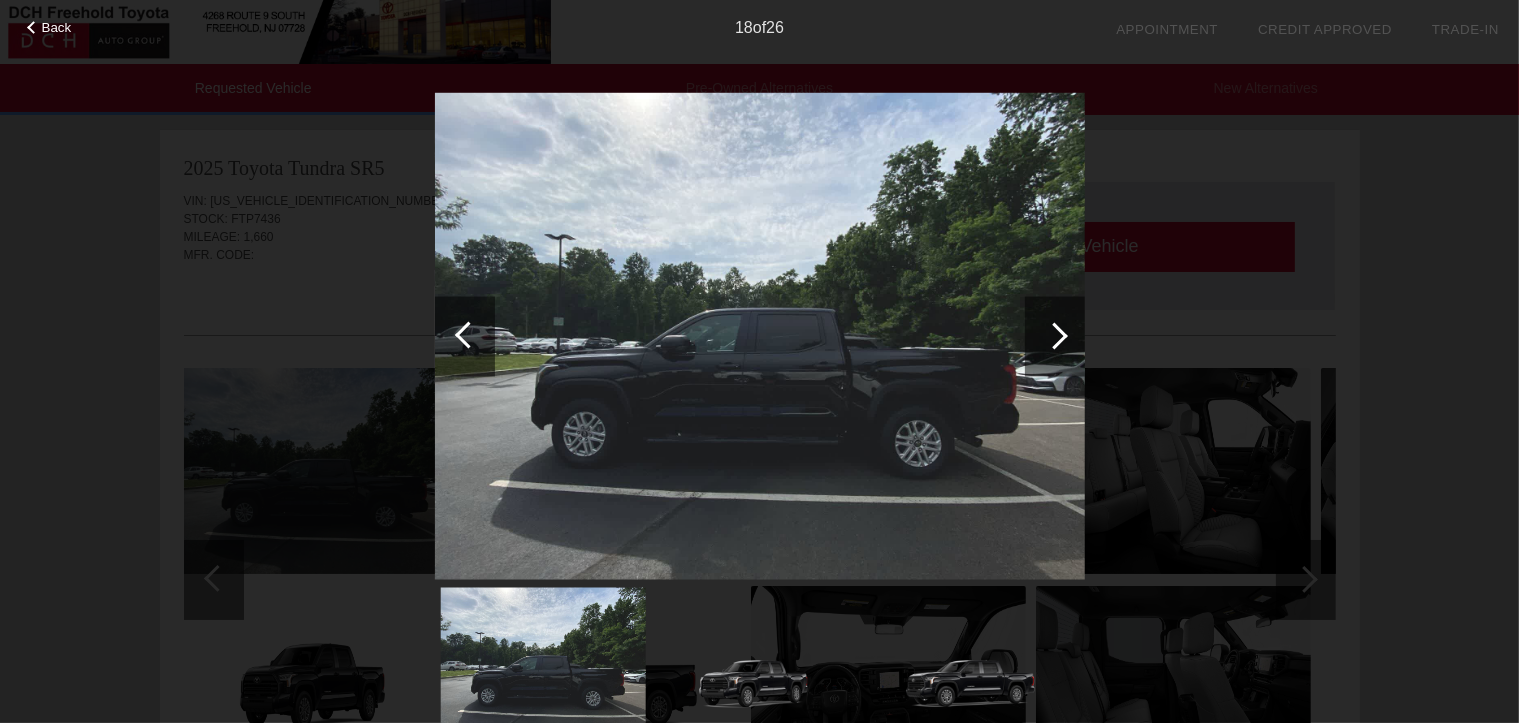 click at bounding box center (465, 336) 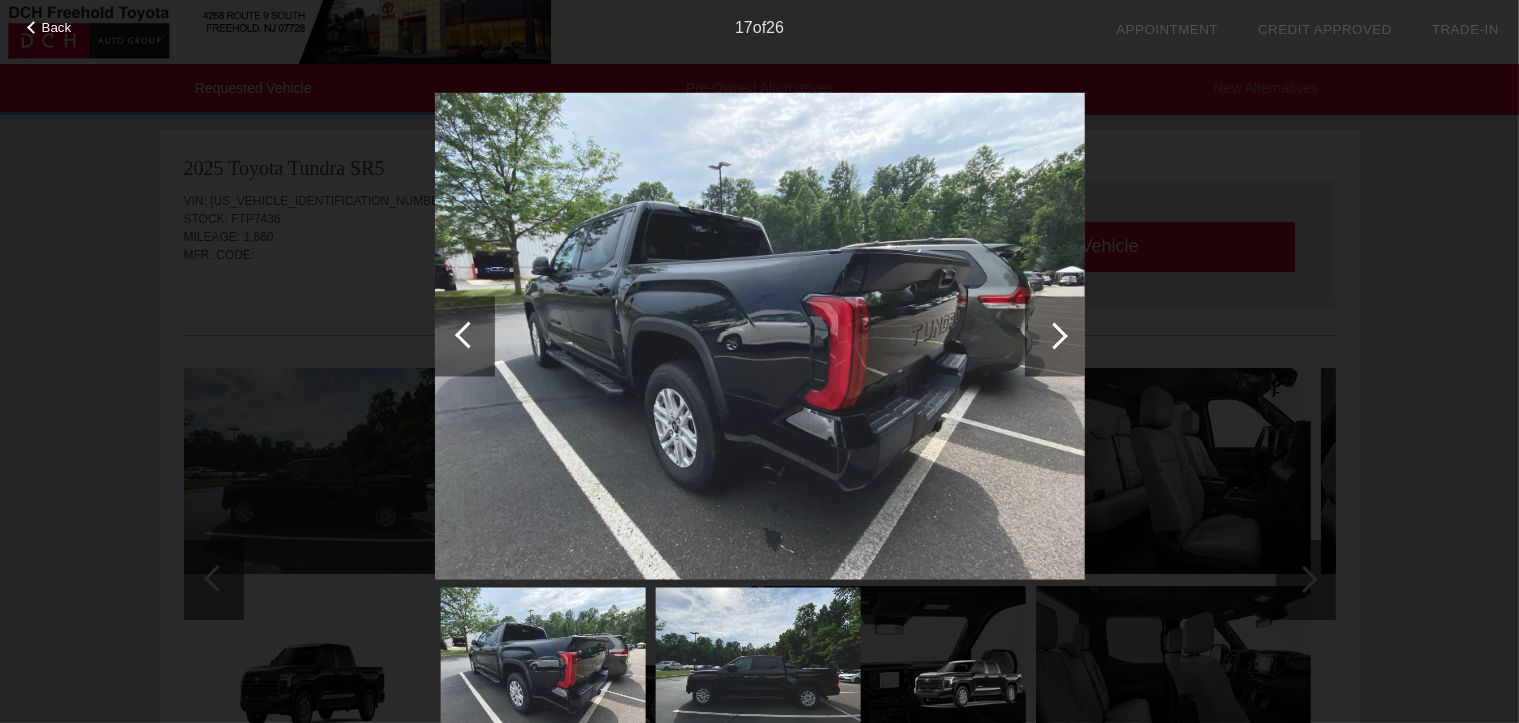 click at bounding box center (465, 336) 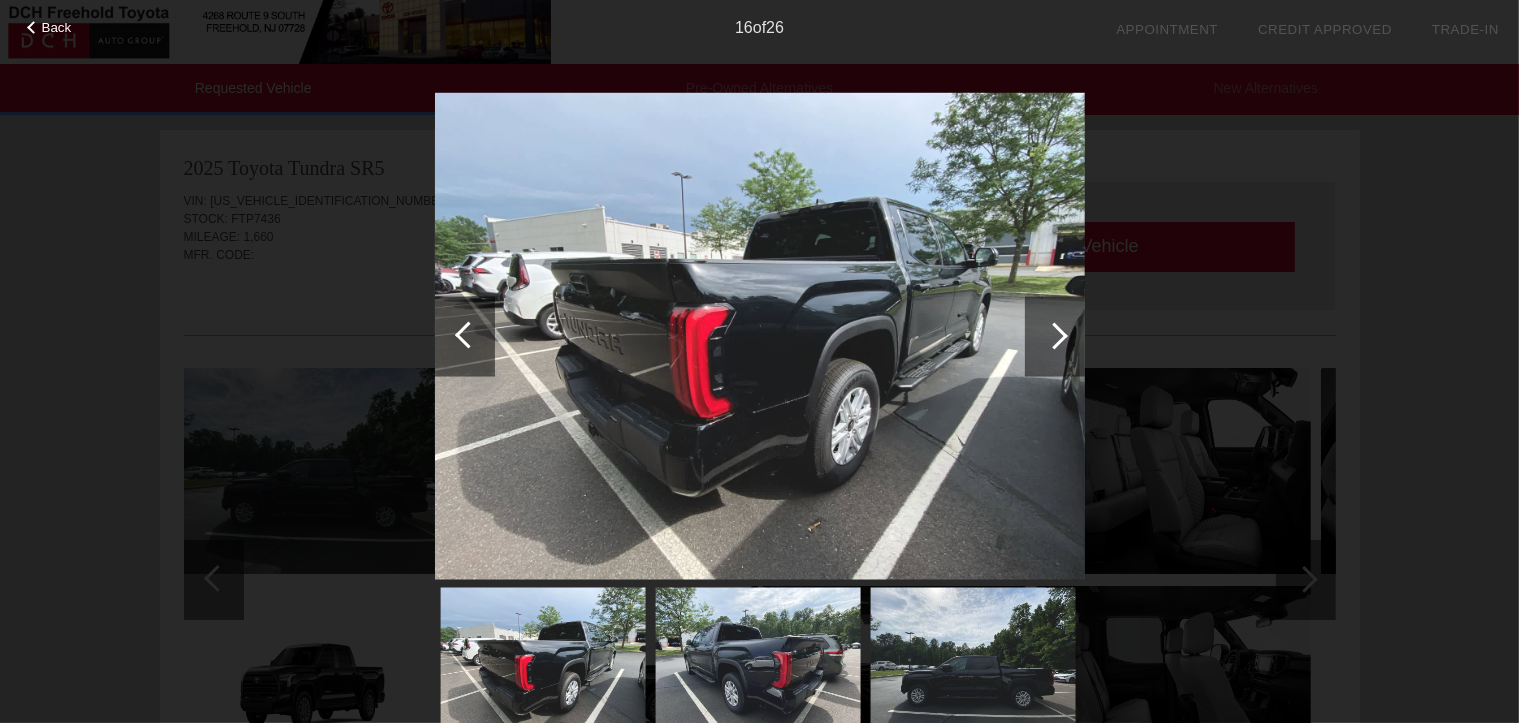 click at bounding box center (1054, 335) 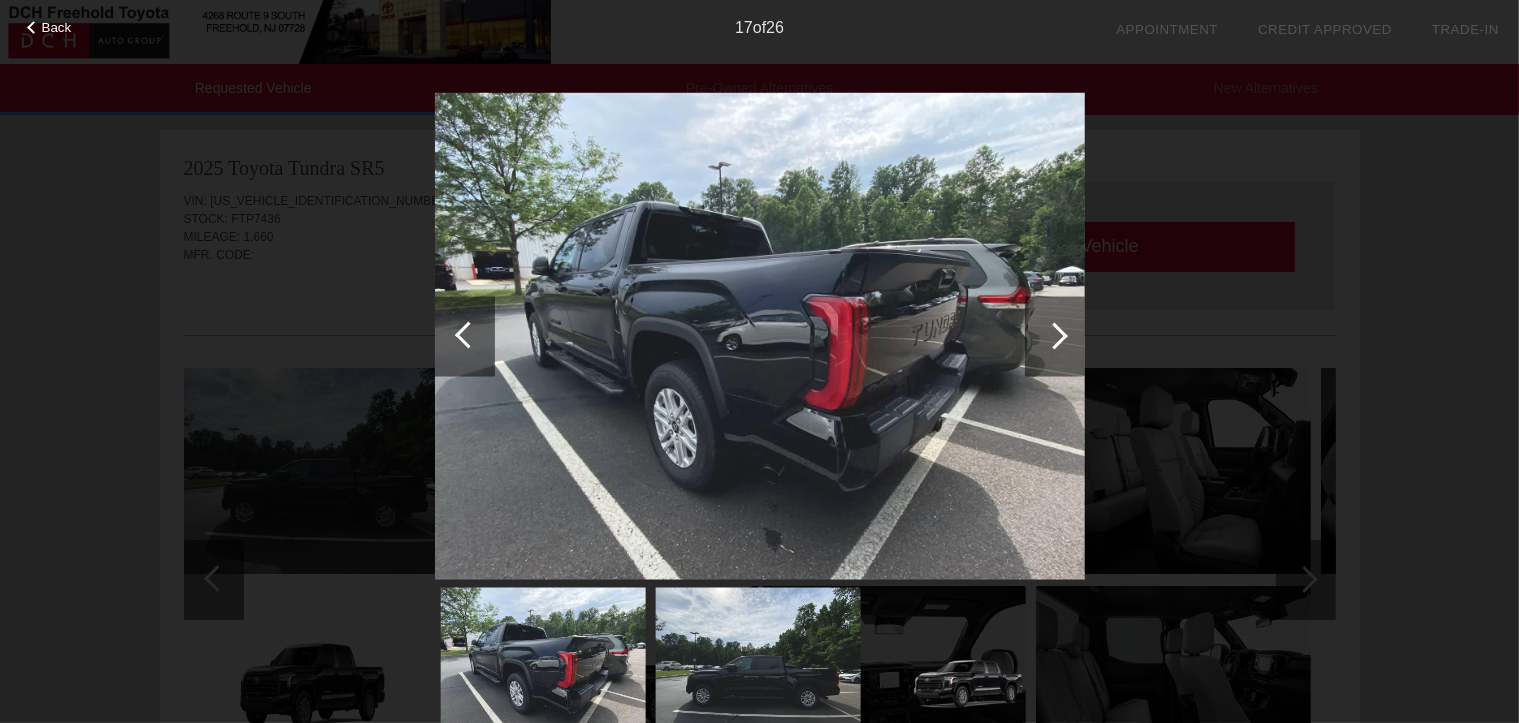click at bounding box center [1054, 335] 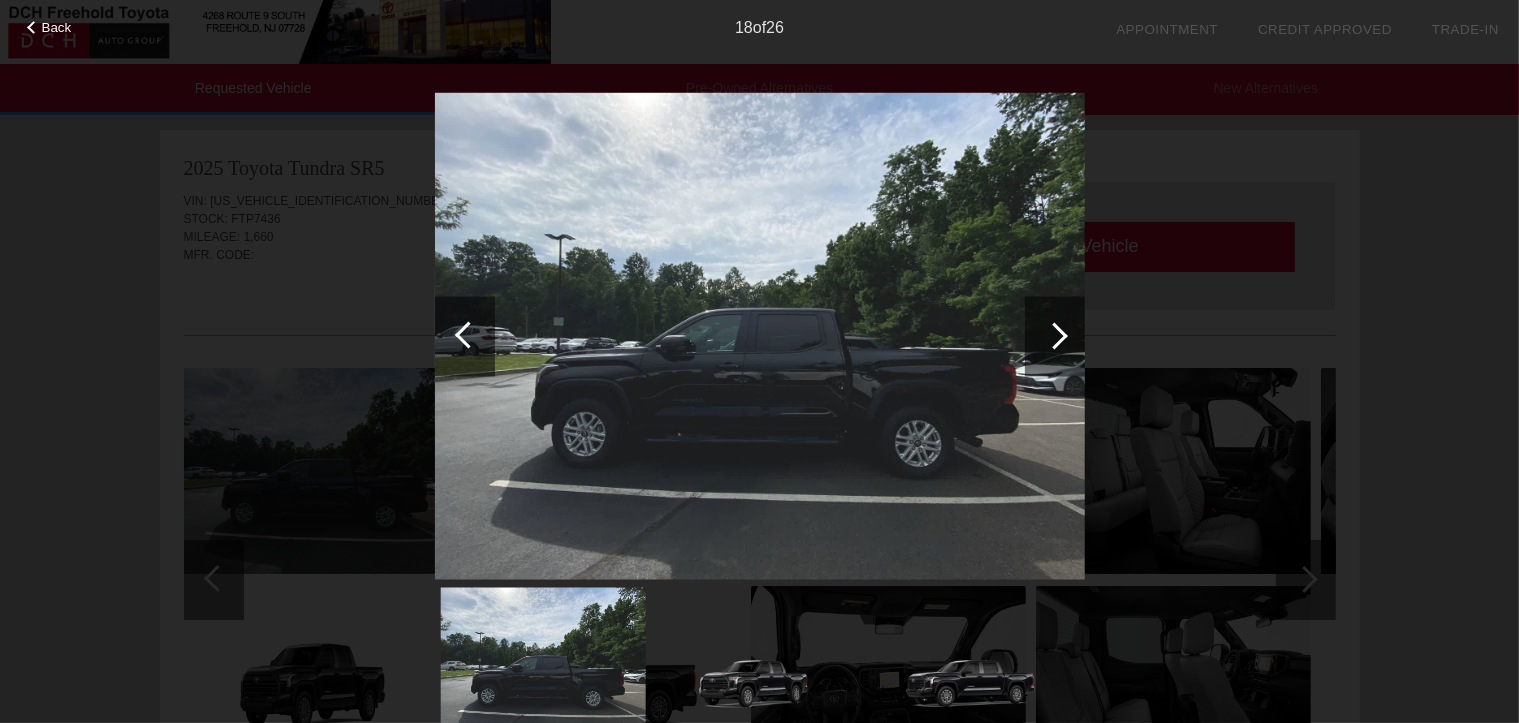 click at bounding box center (1054, 335) 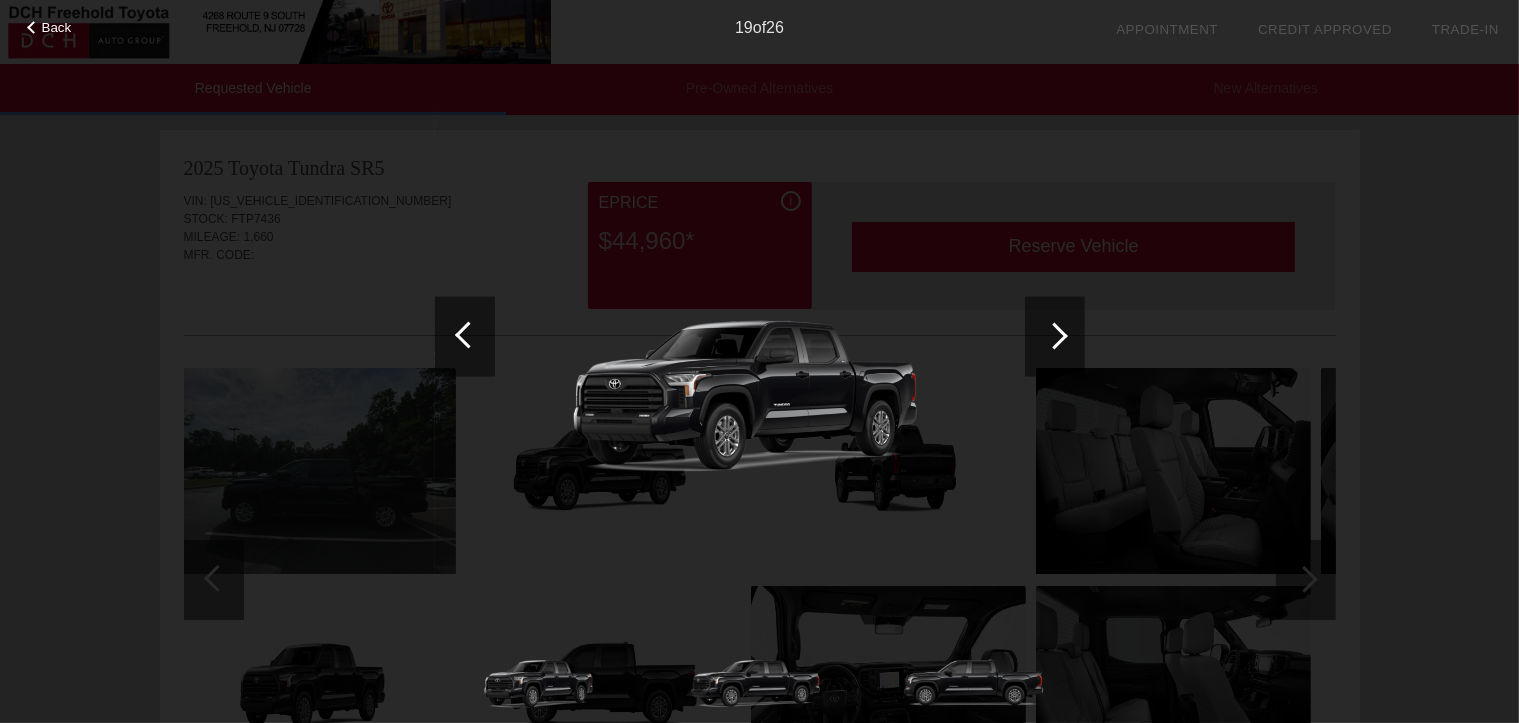 click at bounding box center [1054, 335] 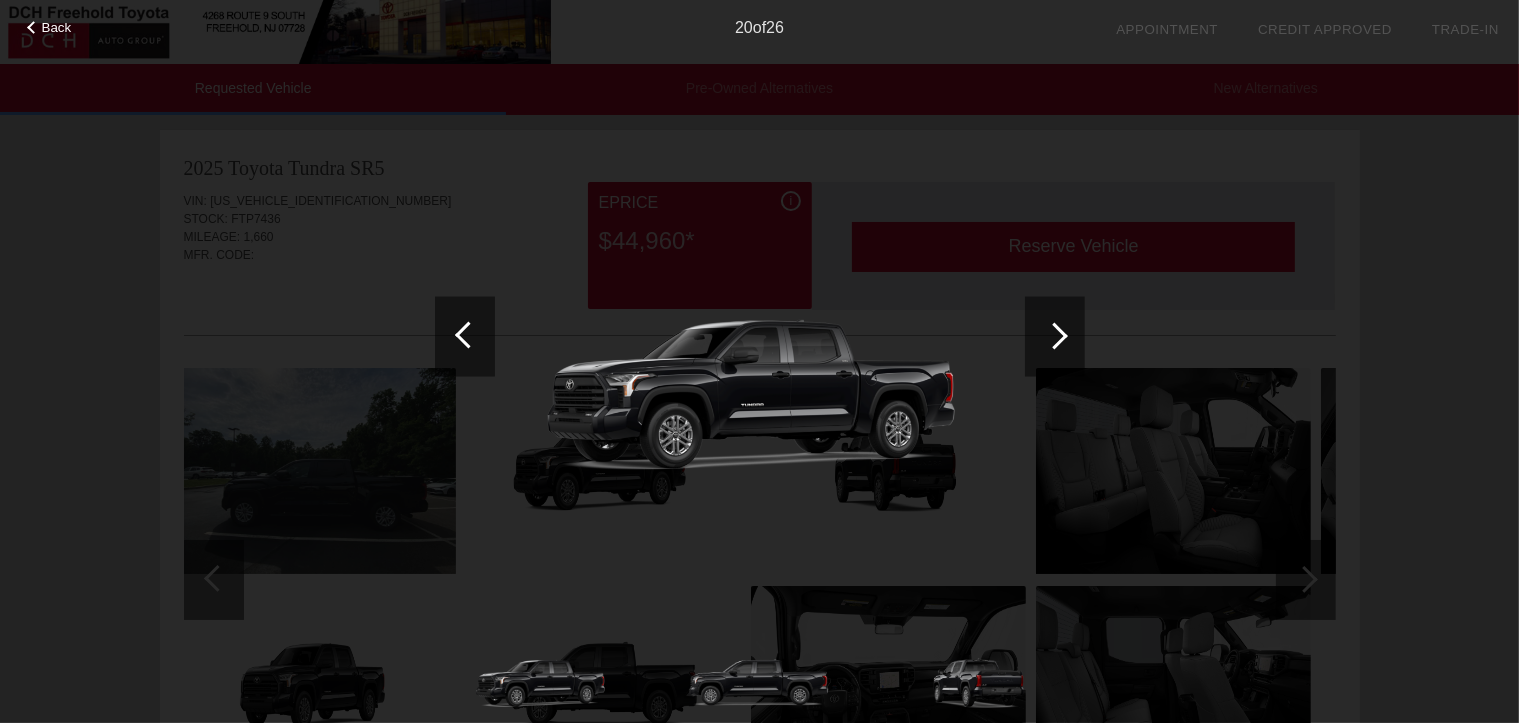 click at bounding box center [1054, 335] 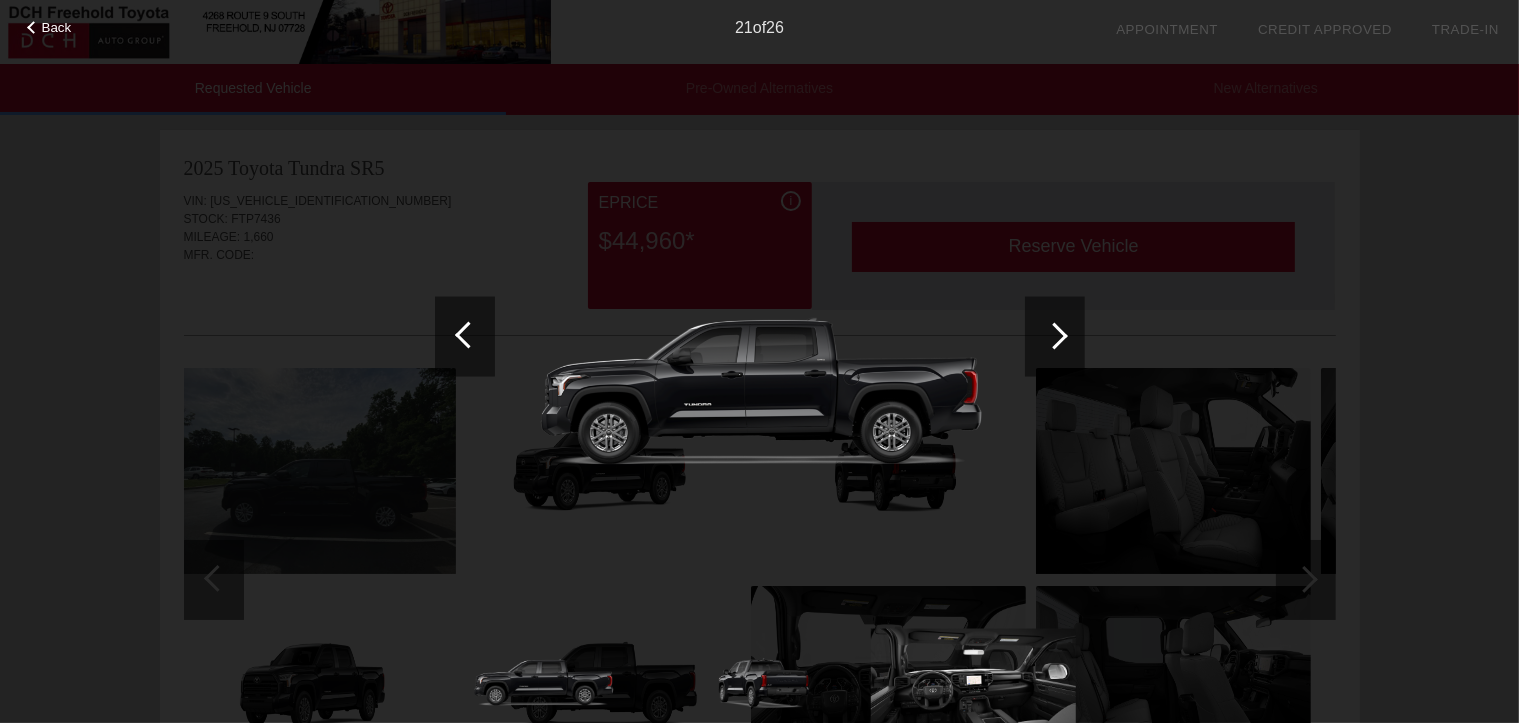 click at bounding box center [1054, 335] 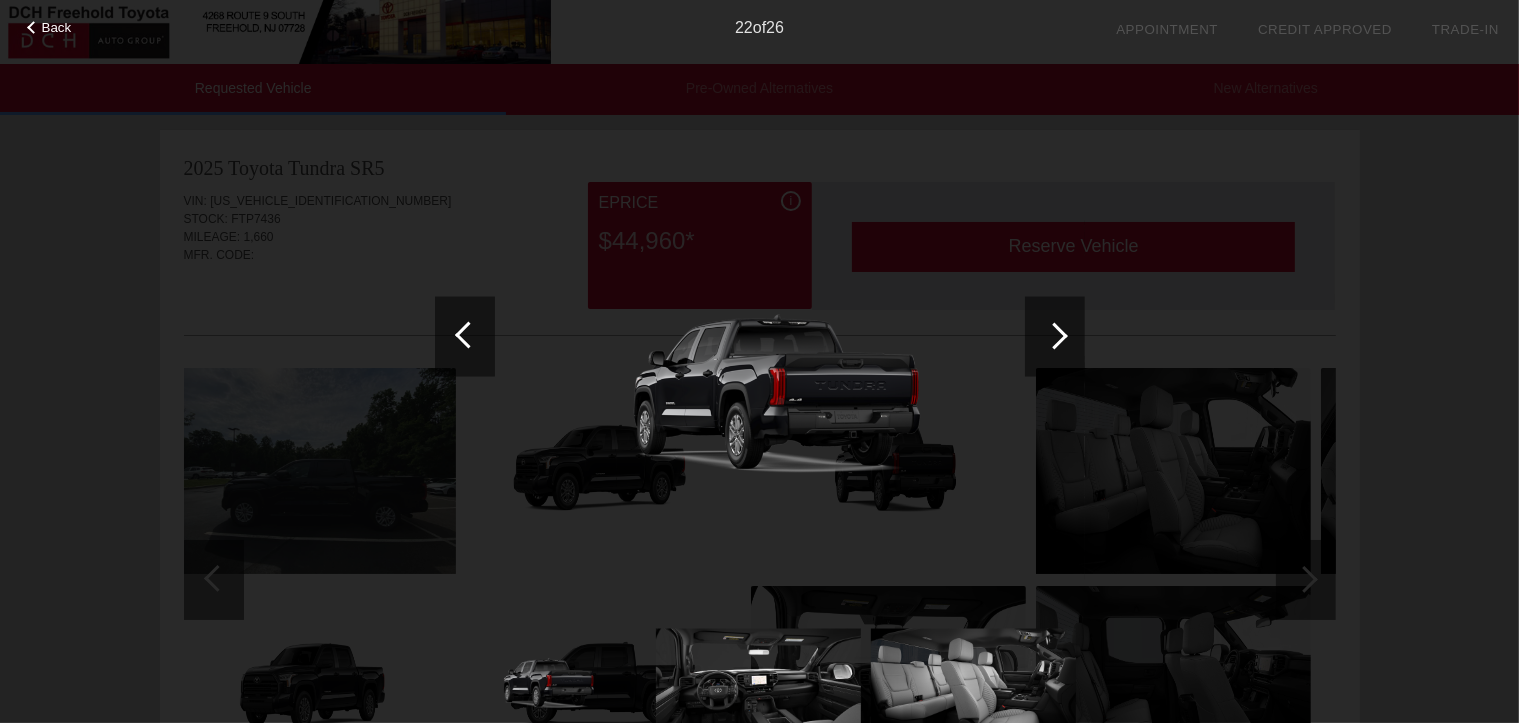 click at bounding box center [1054, 335] 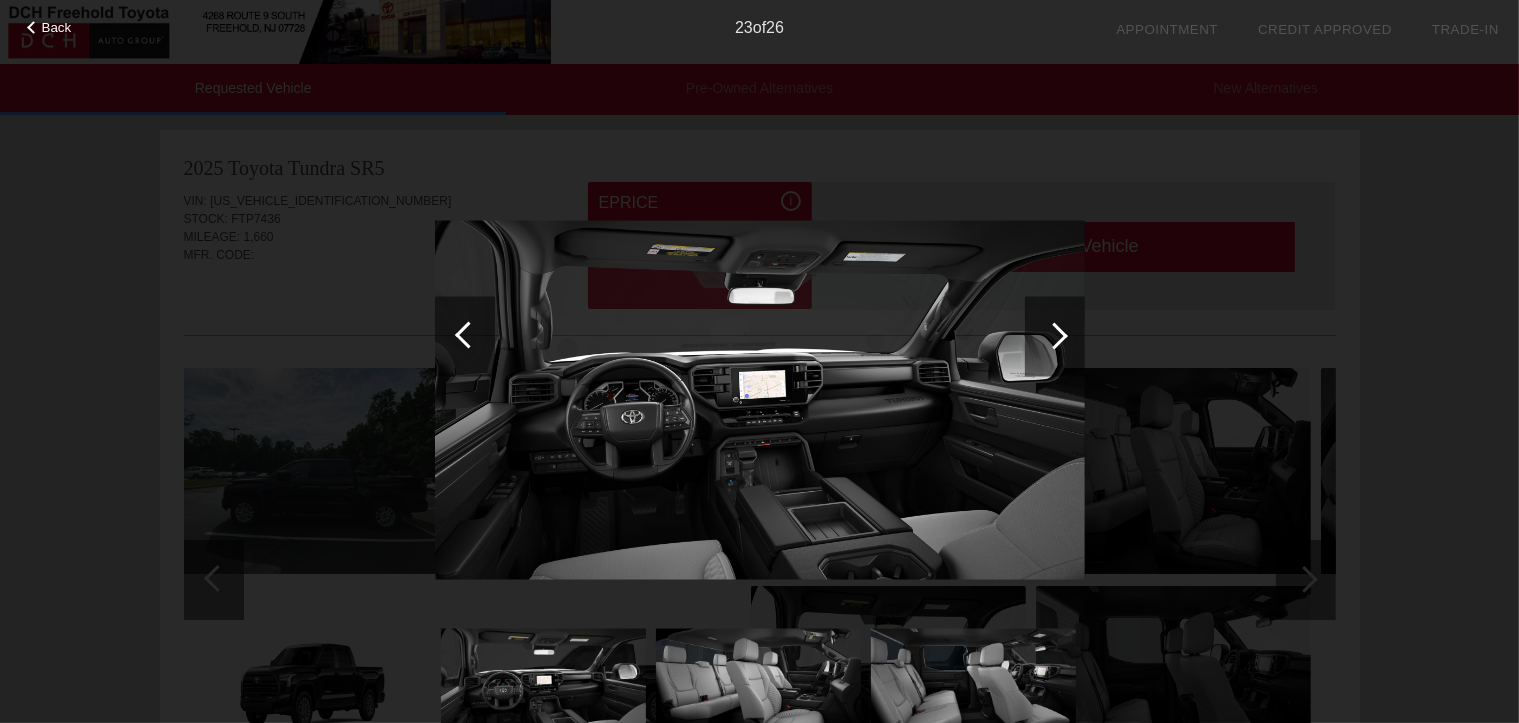click at bounding box center (1054, 335) 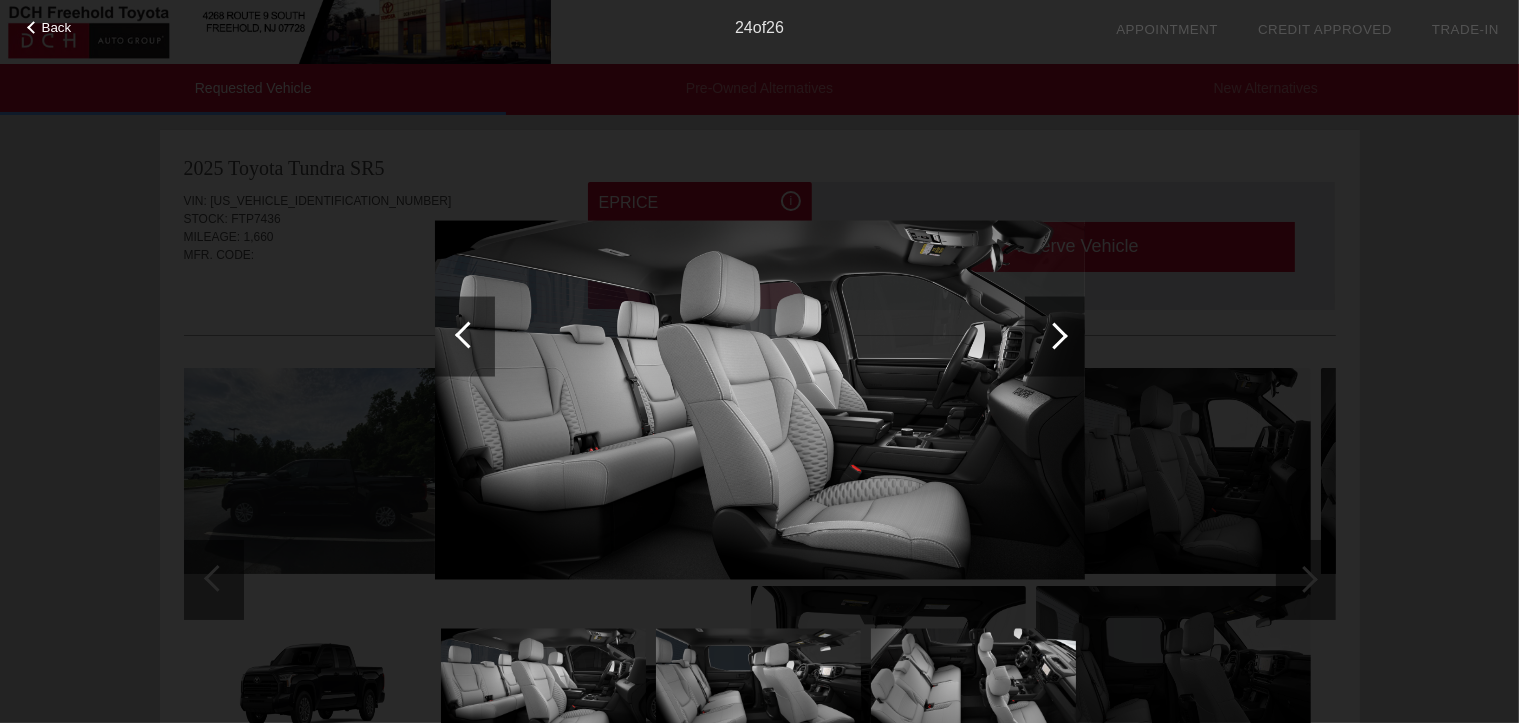 click at bounding box center (1054, 335) 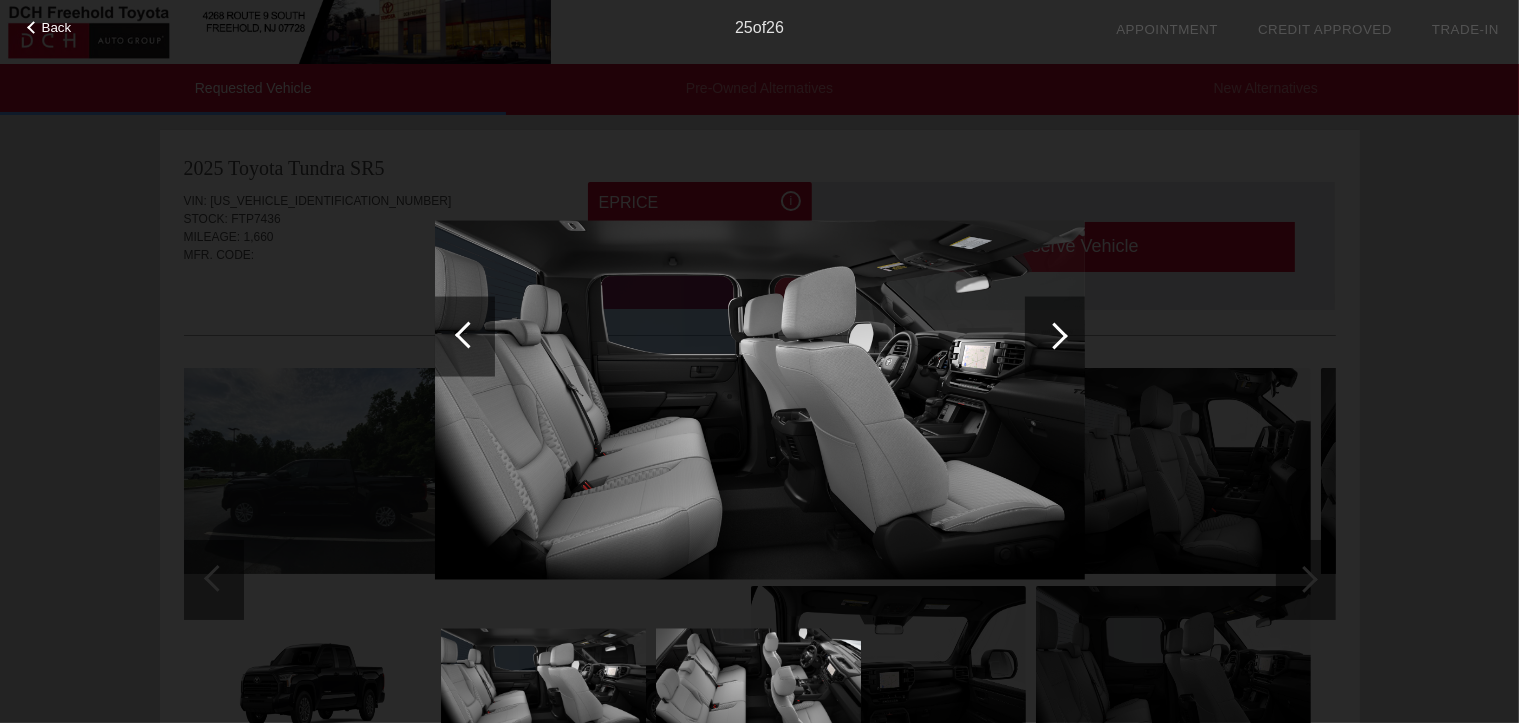 click at bounding box center [1054, 335] 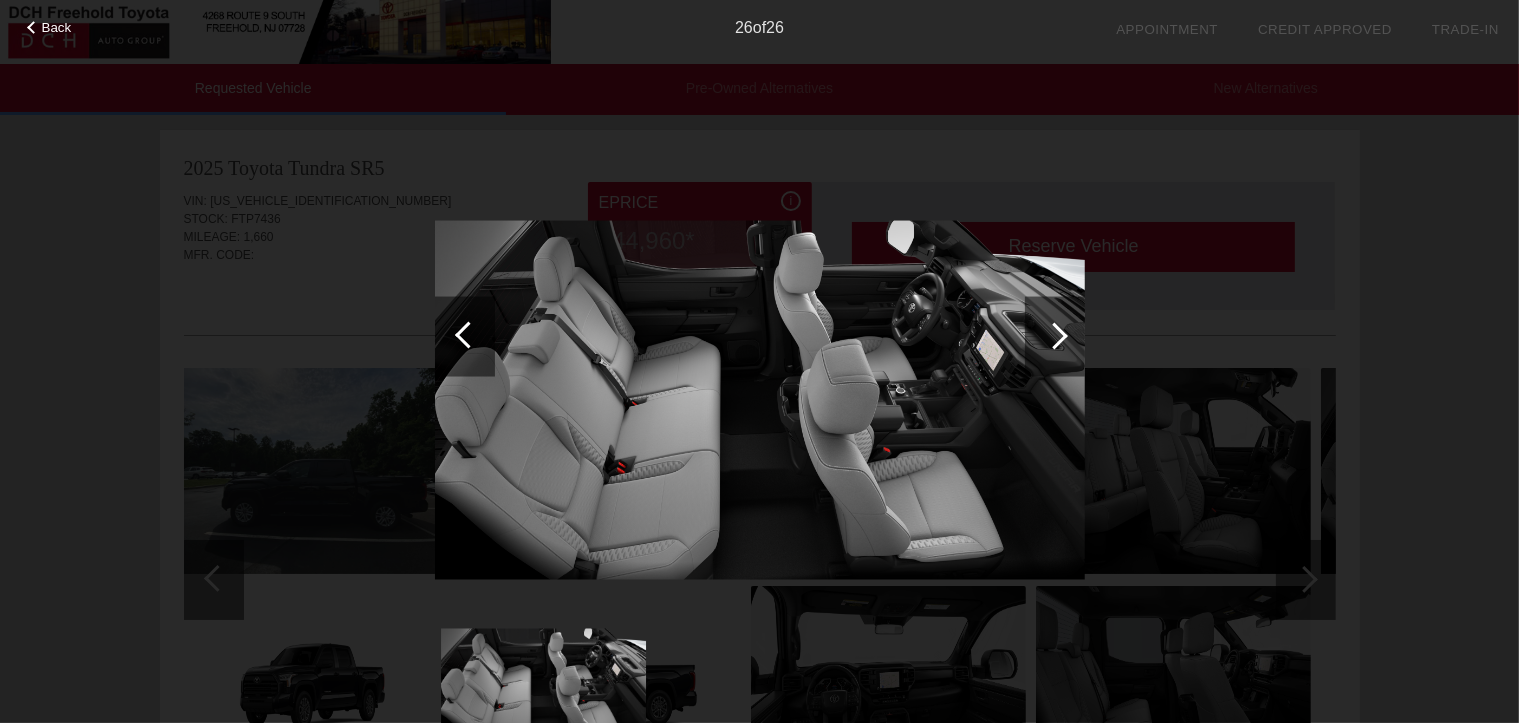 click at bounding box center (1055, 336) 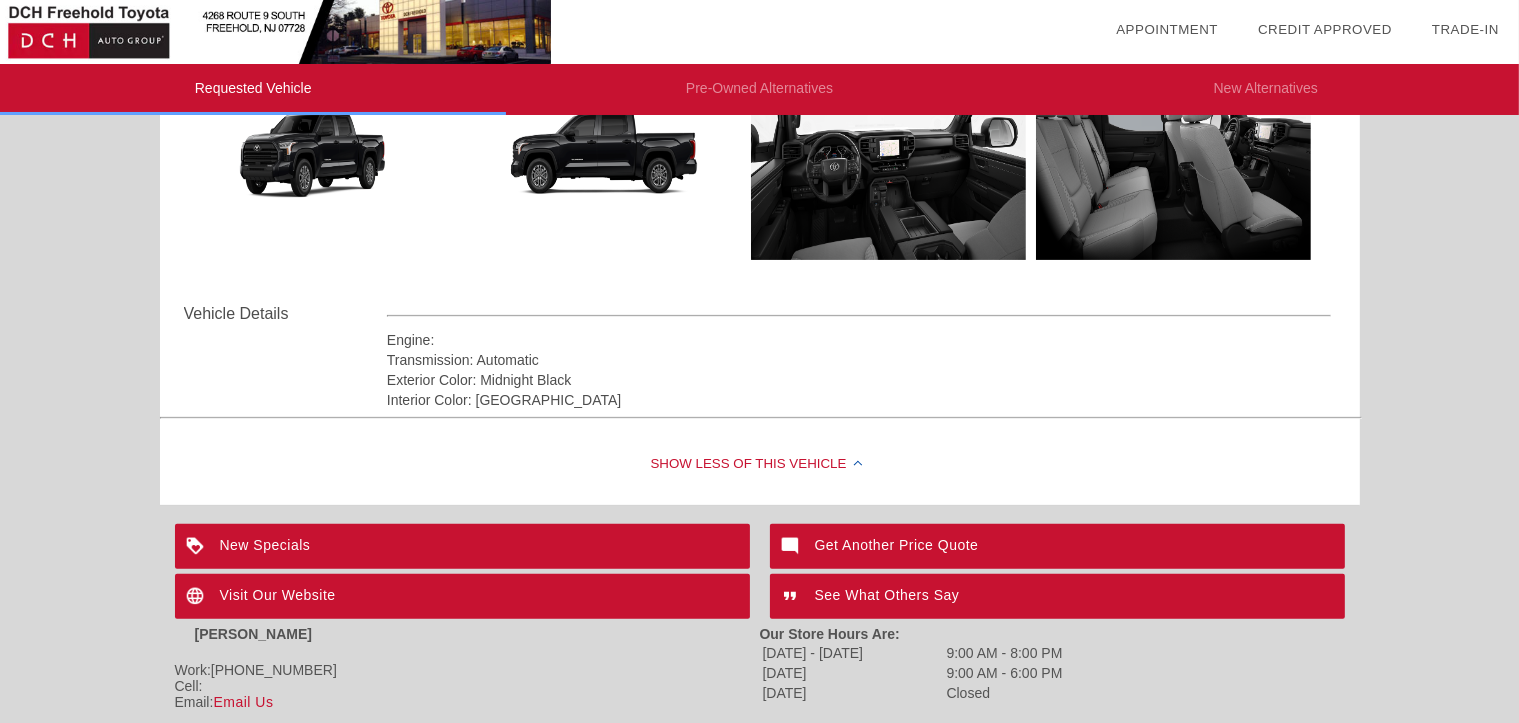 scroll, scrollTop: 500, scrollLeft: 0, axis: vertical 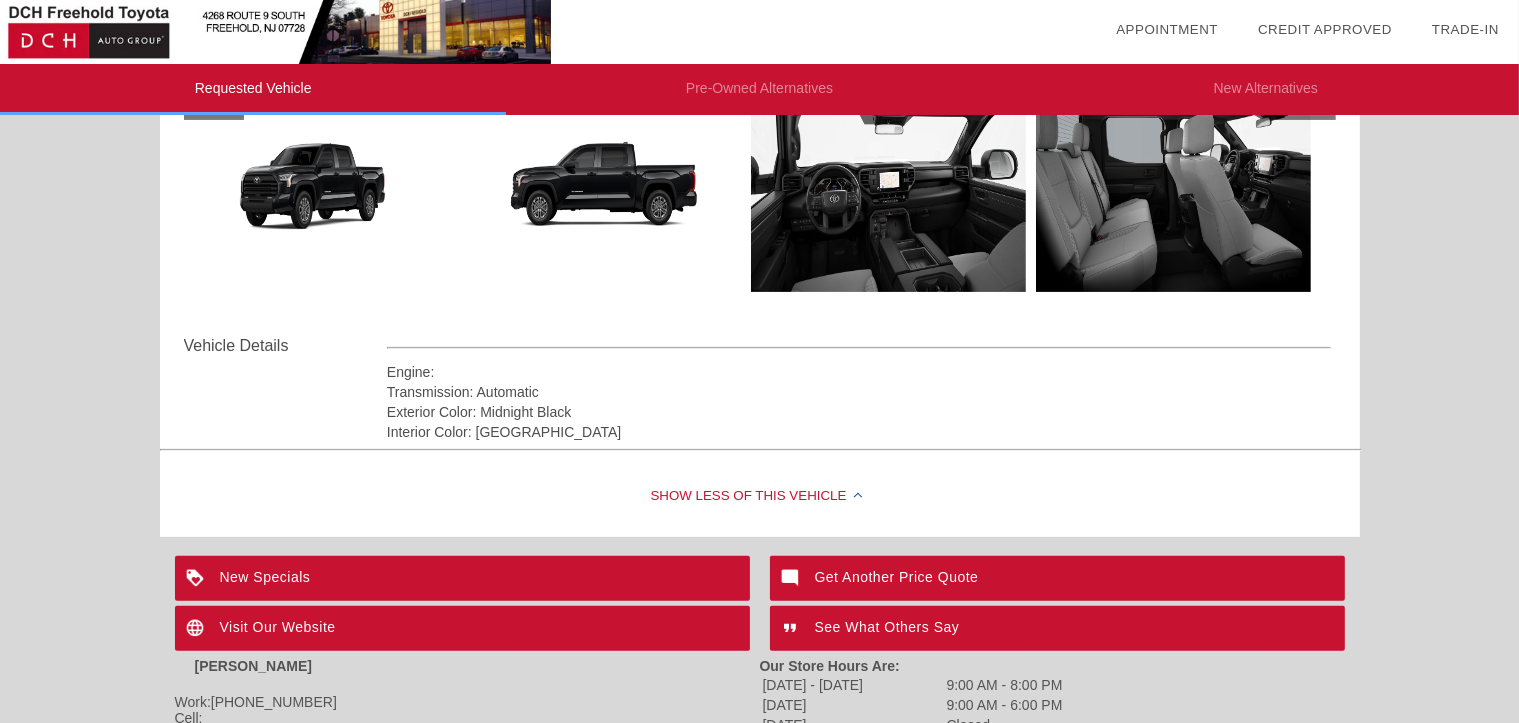 click on "New Specials" at bounding box center (462, 578) 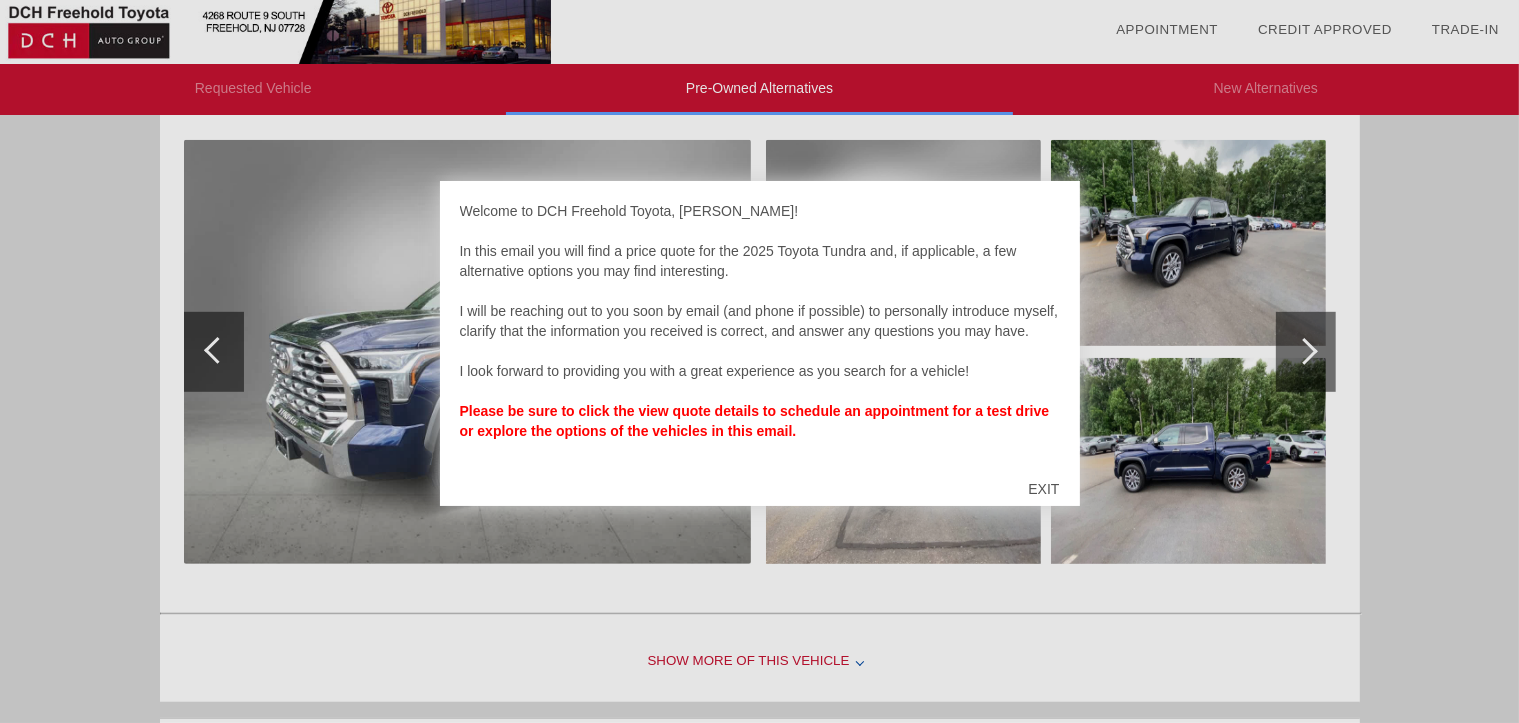 scroll, scrollTop: 1004, scrollLeft: 0, axis: vertical 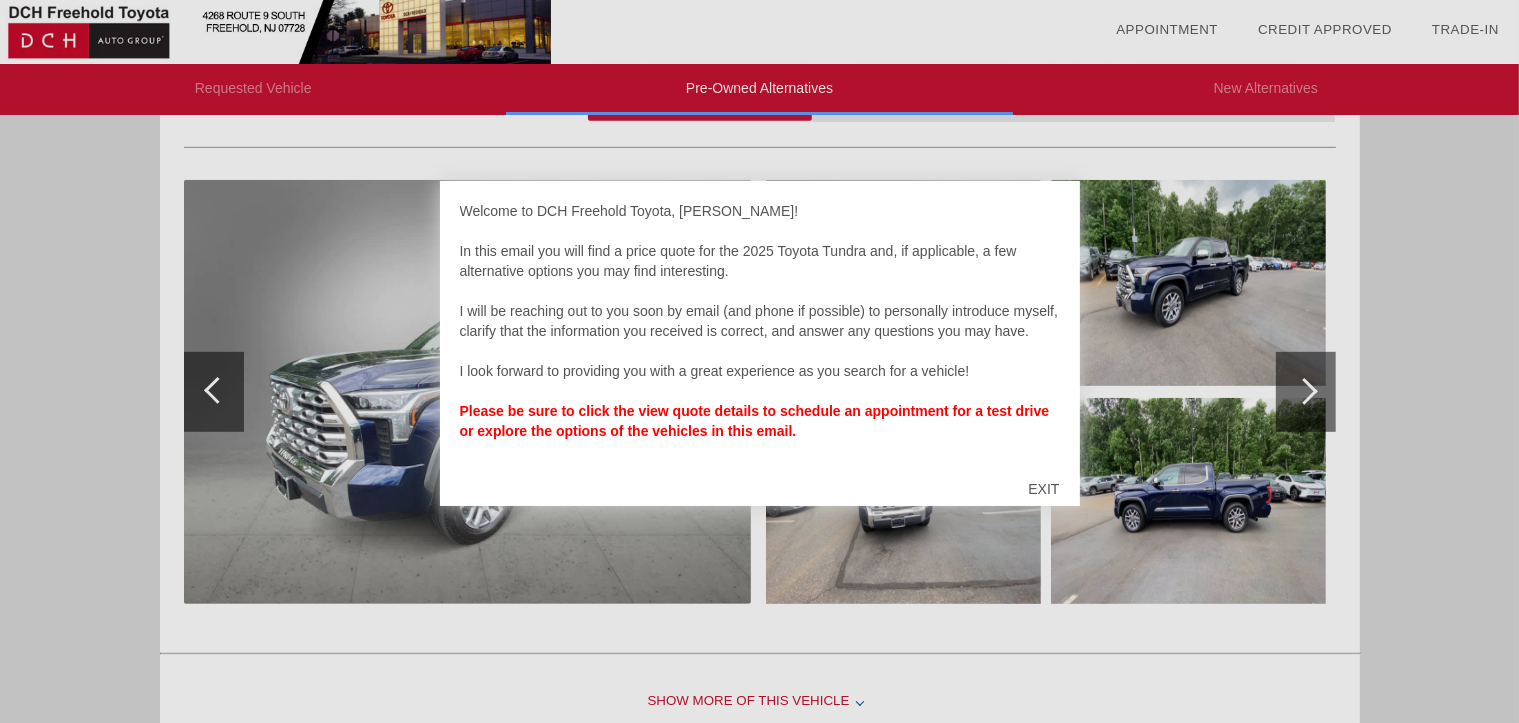 click at bounding box center (759, 361) 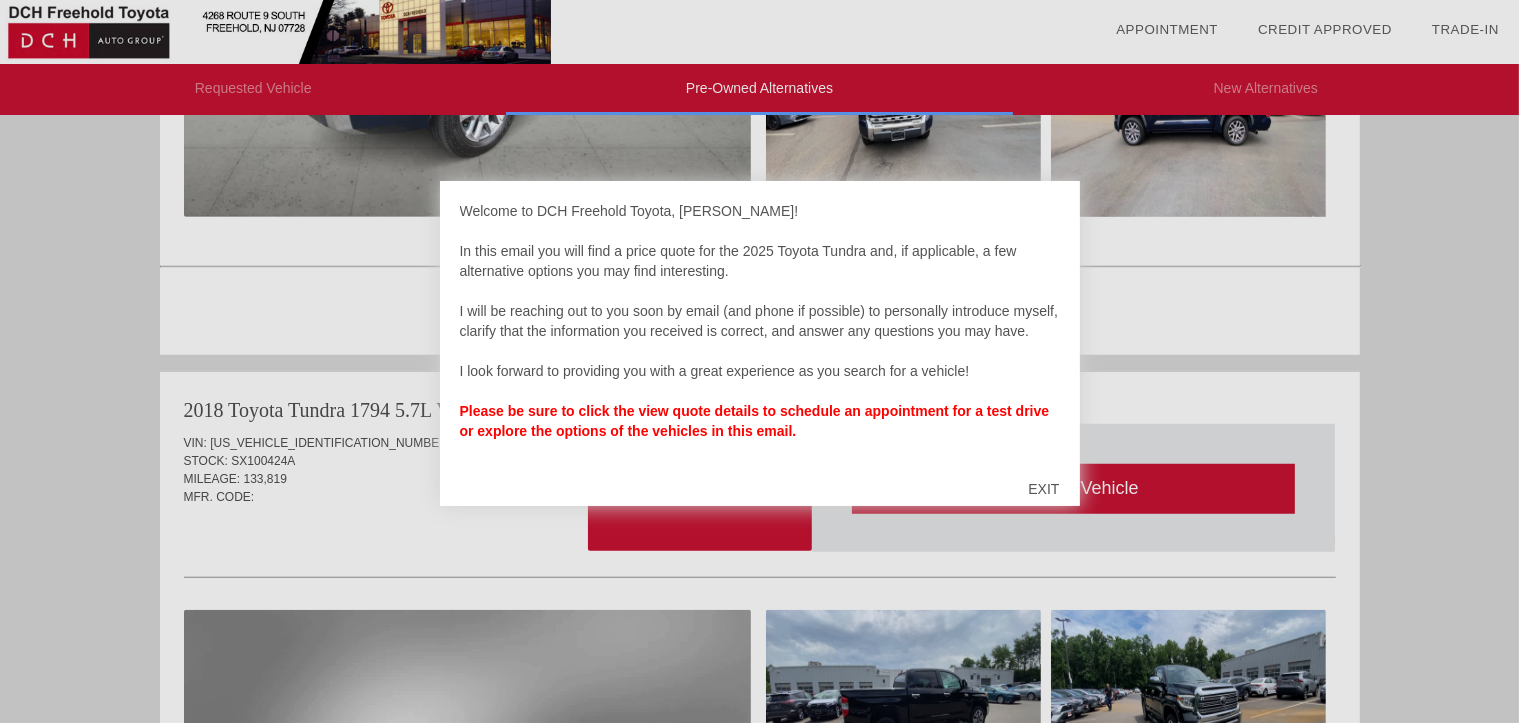 scroll, scrollTop: 1393, scrollLeft: 0, axis: vertical 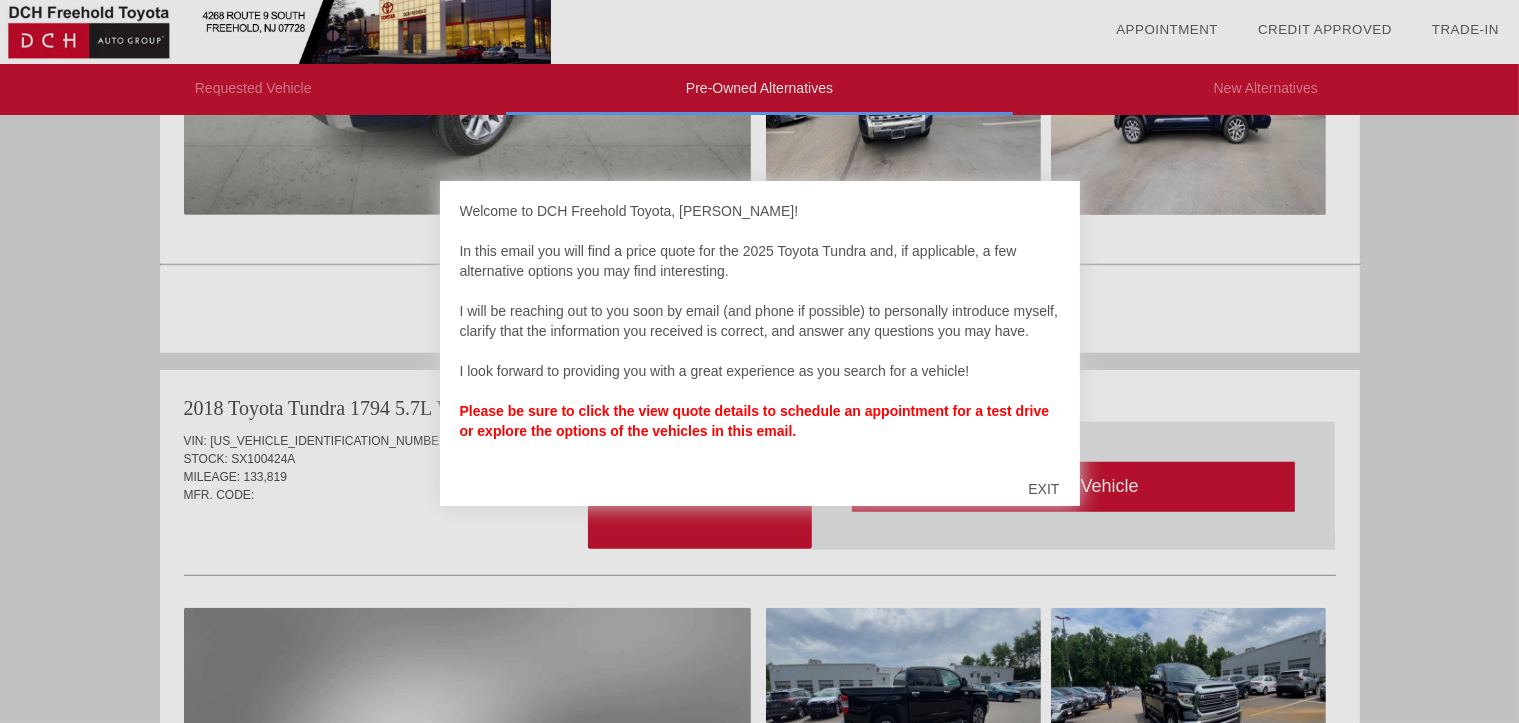 click on "EXIT" at bounding box center (1043, 489) 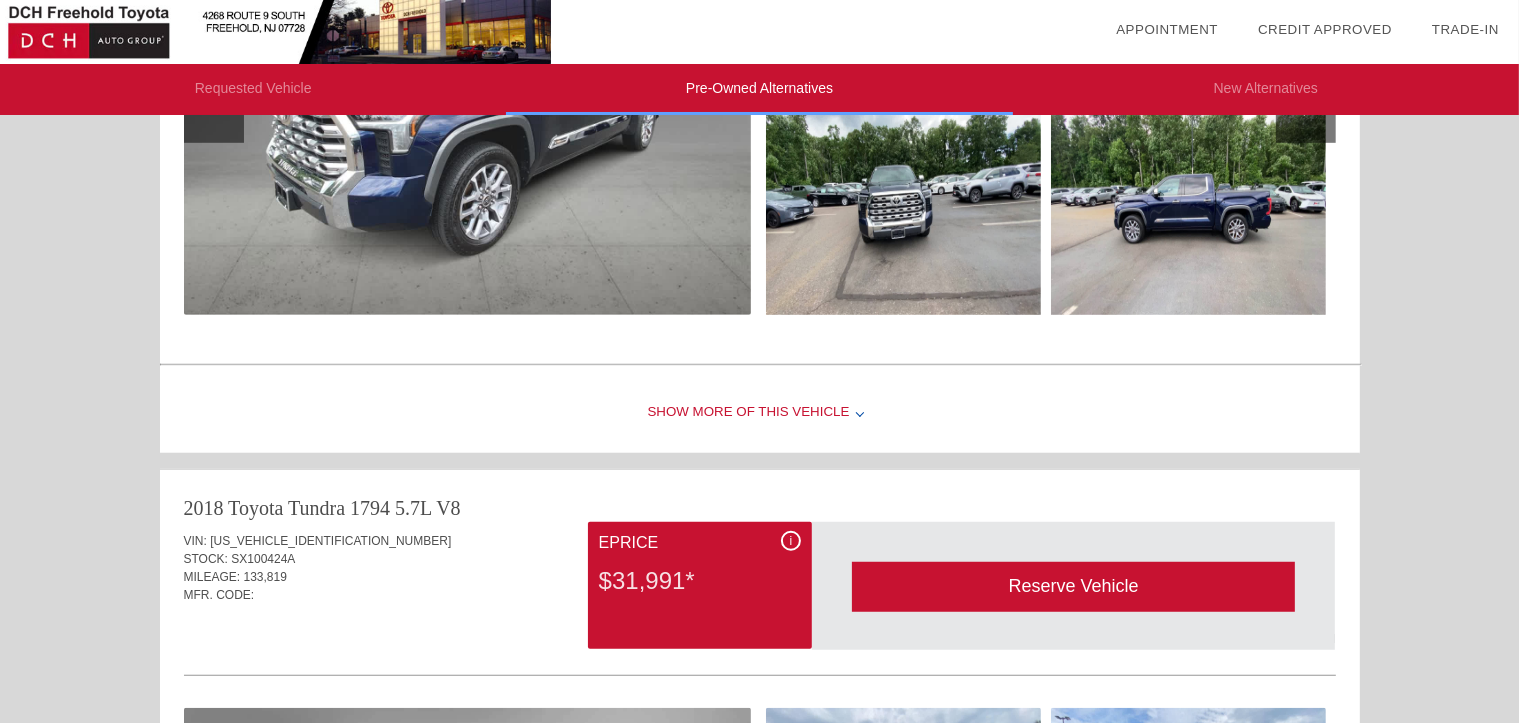 scroll, scrollTop: 1193, scrollLeft: 0, axis: vertical 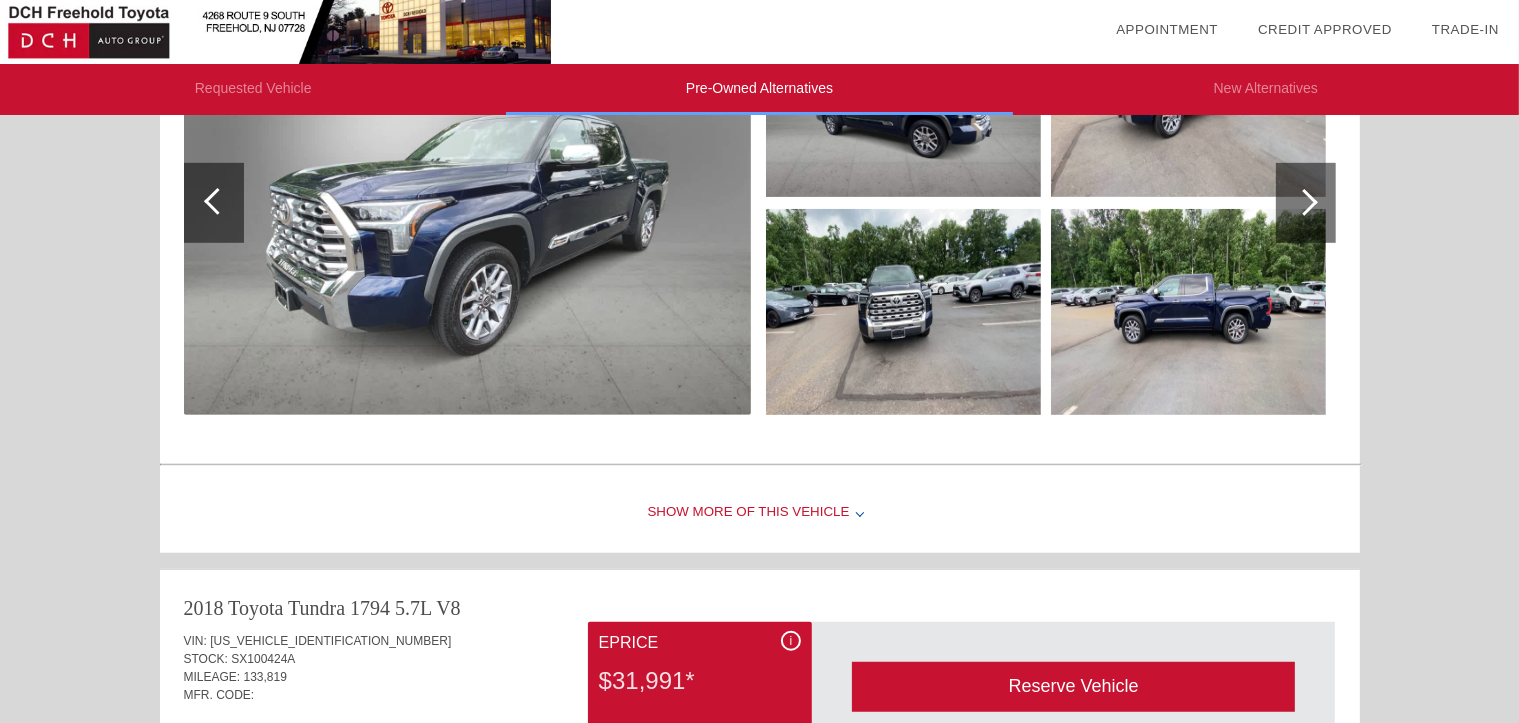 click at bounding box center [860, 512] 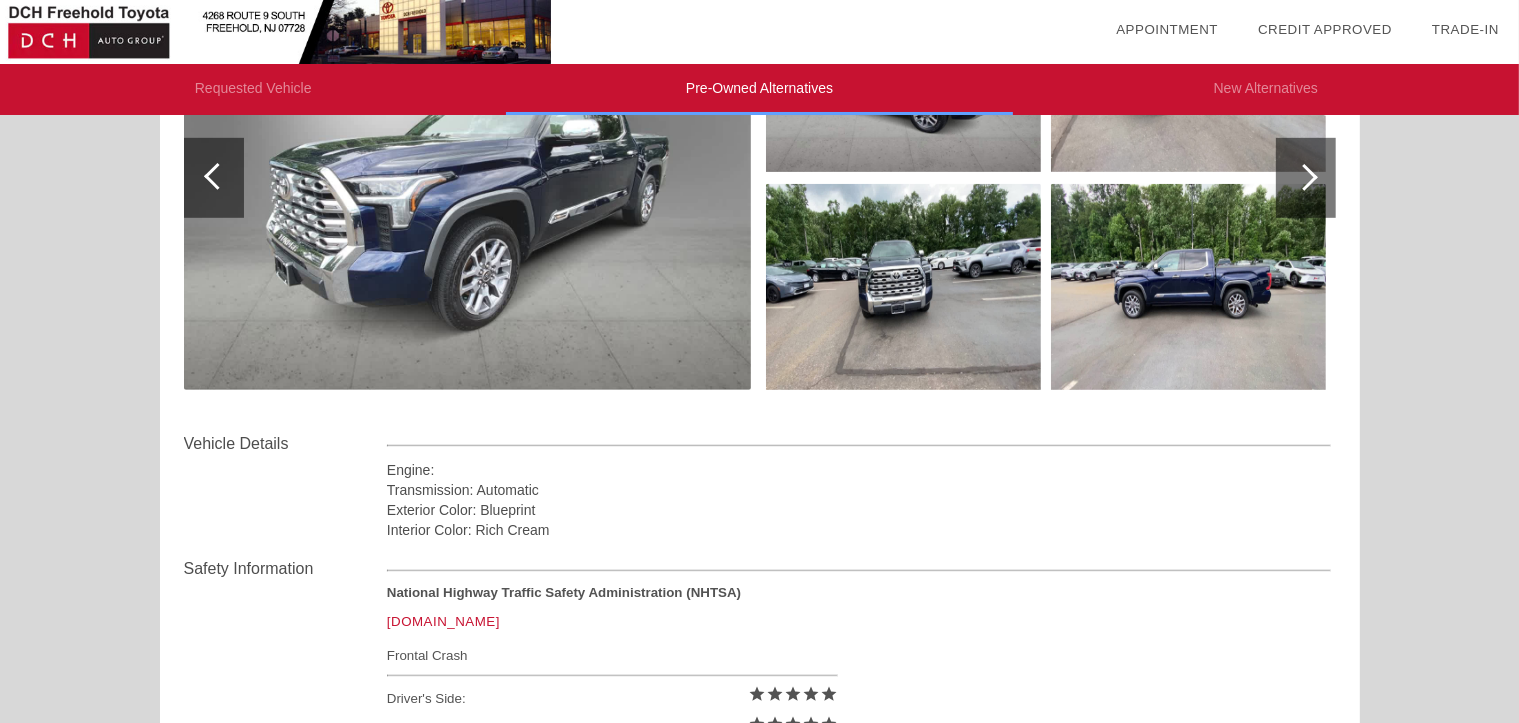 scroll, scrollTop: 1393, scrollLeft: 0, axis: vertical 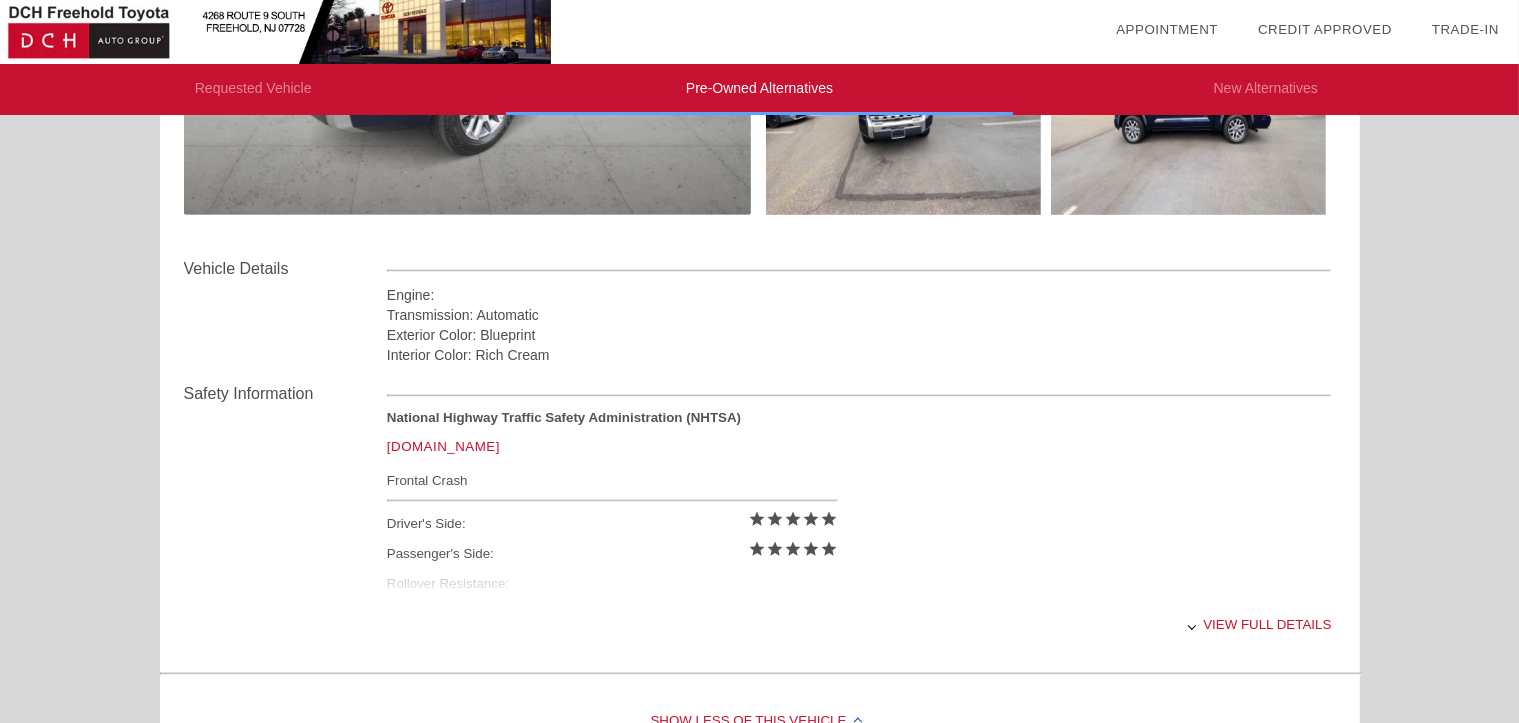 click on "View full details" at bounding box center (859, 624) 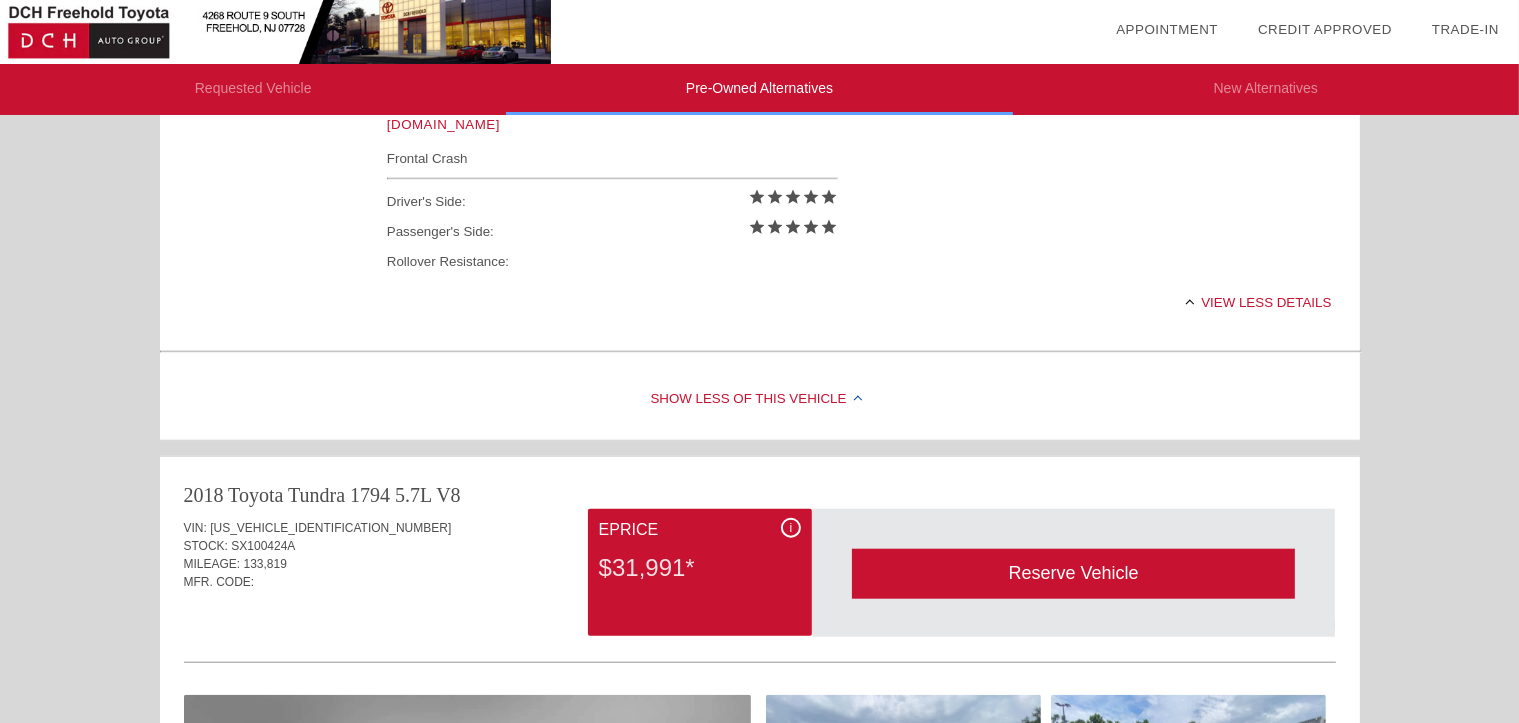 scroll, scrollTop: 1393, scrollLeft: 0, axis: vertical 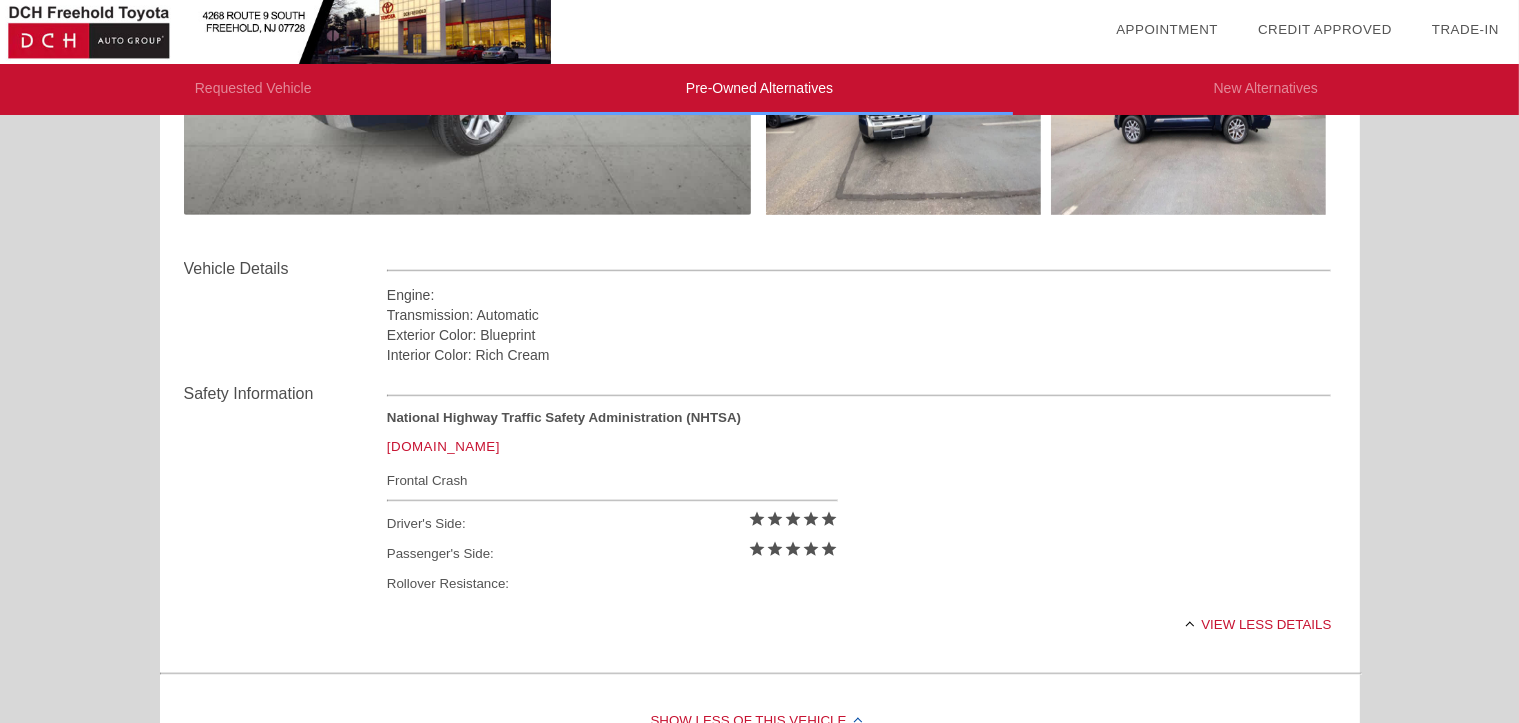 click on "View less details" at bounding box center (859, 624) 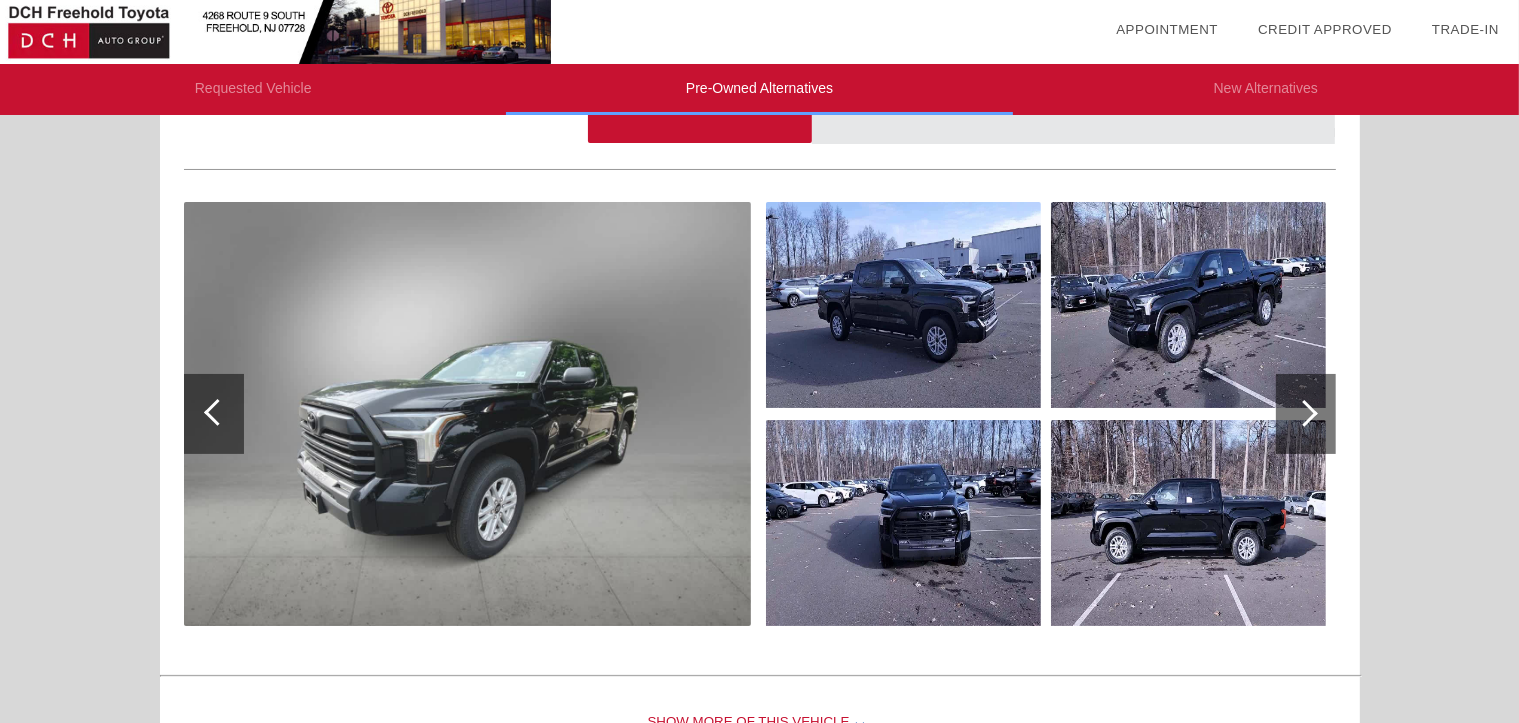 scroll, scrollTop: 200, scrollLeft: 0, axis: vertical 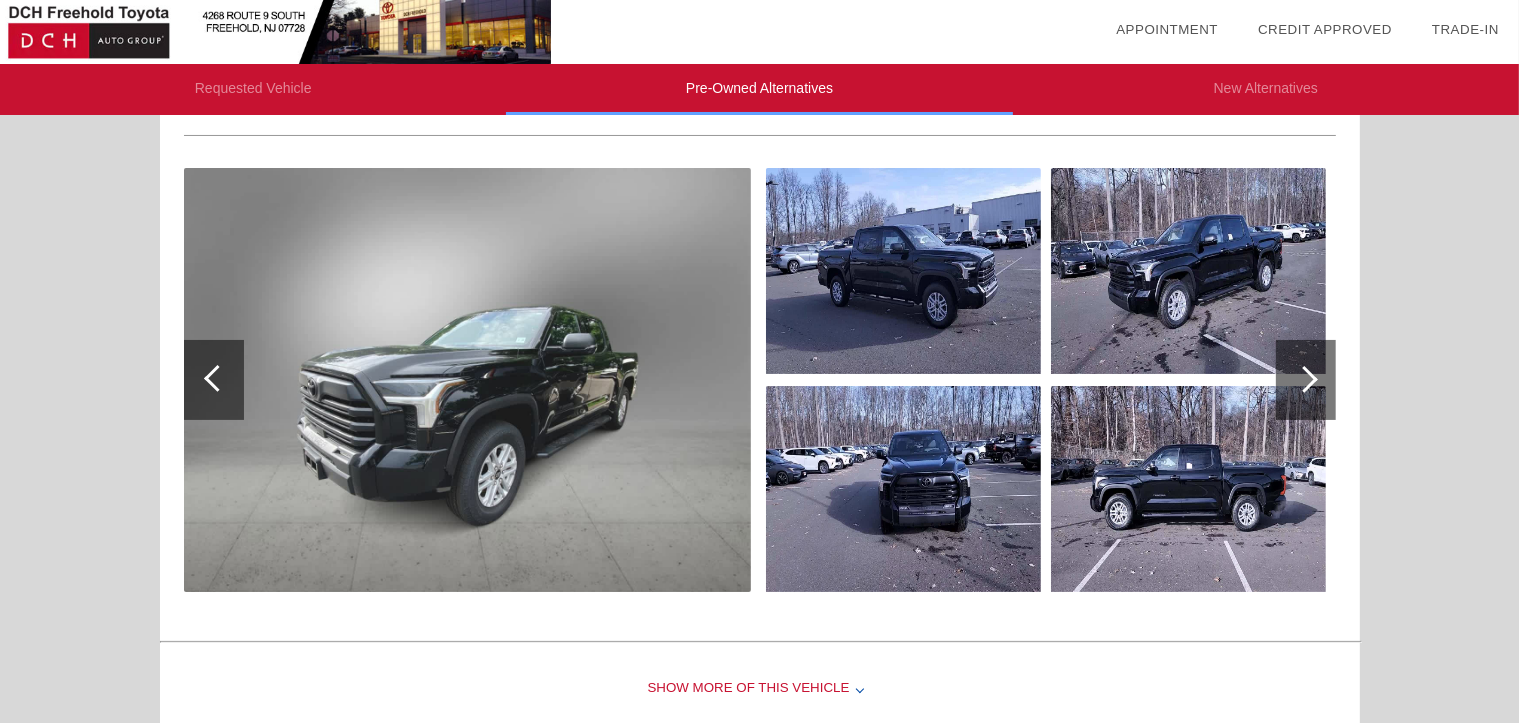 click at bounding box center (1304, 379) 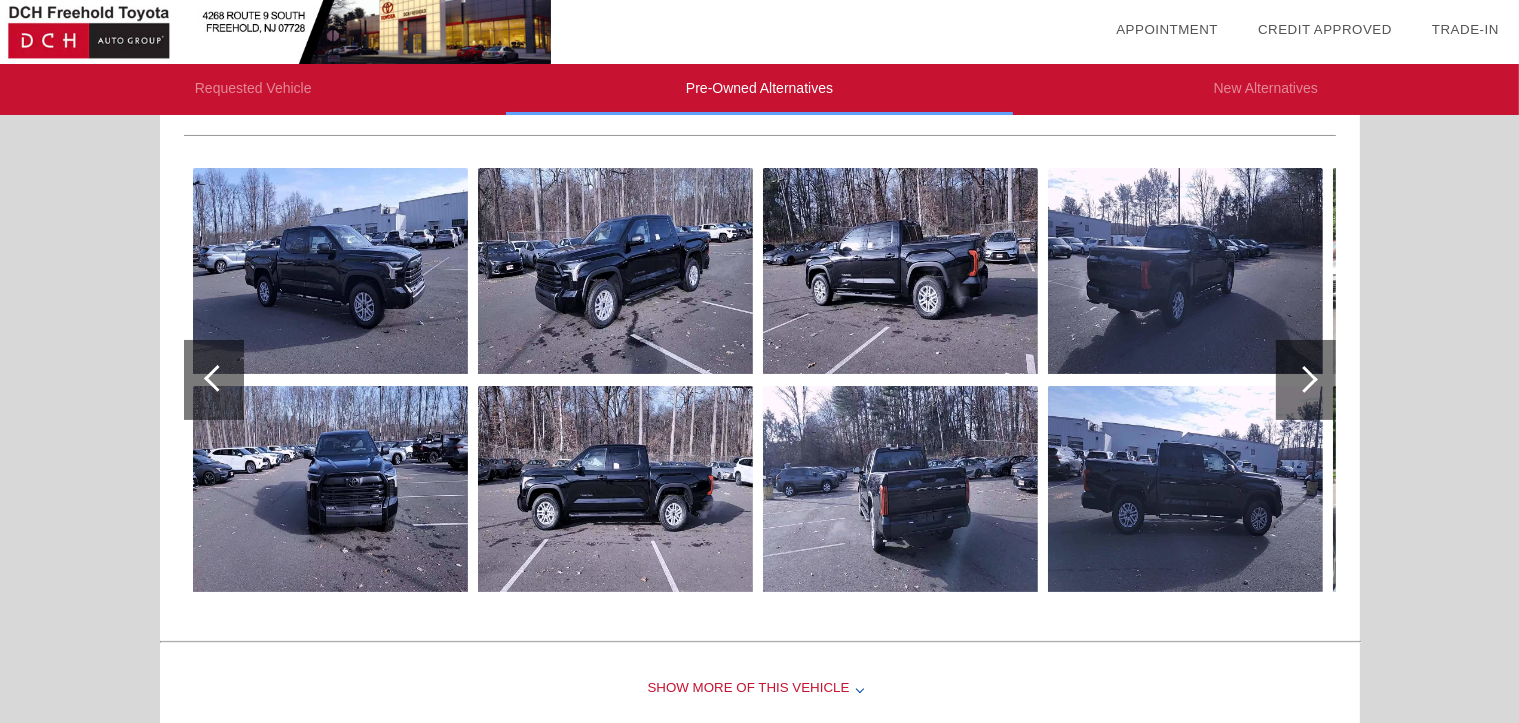 click at bounding box center [900, 489] 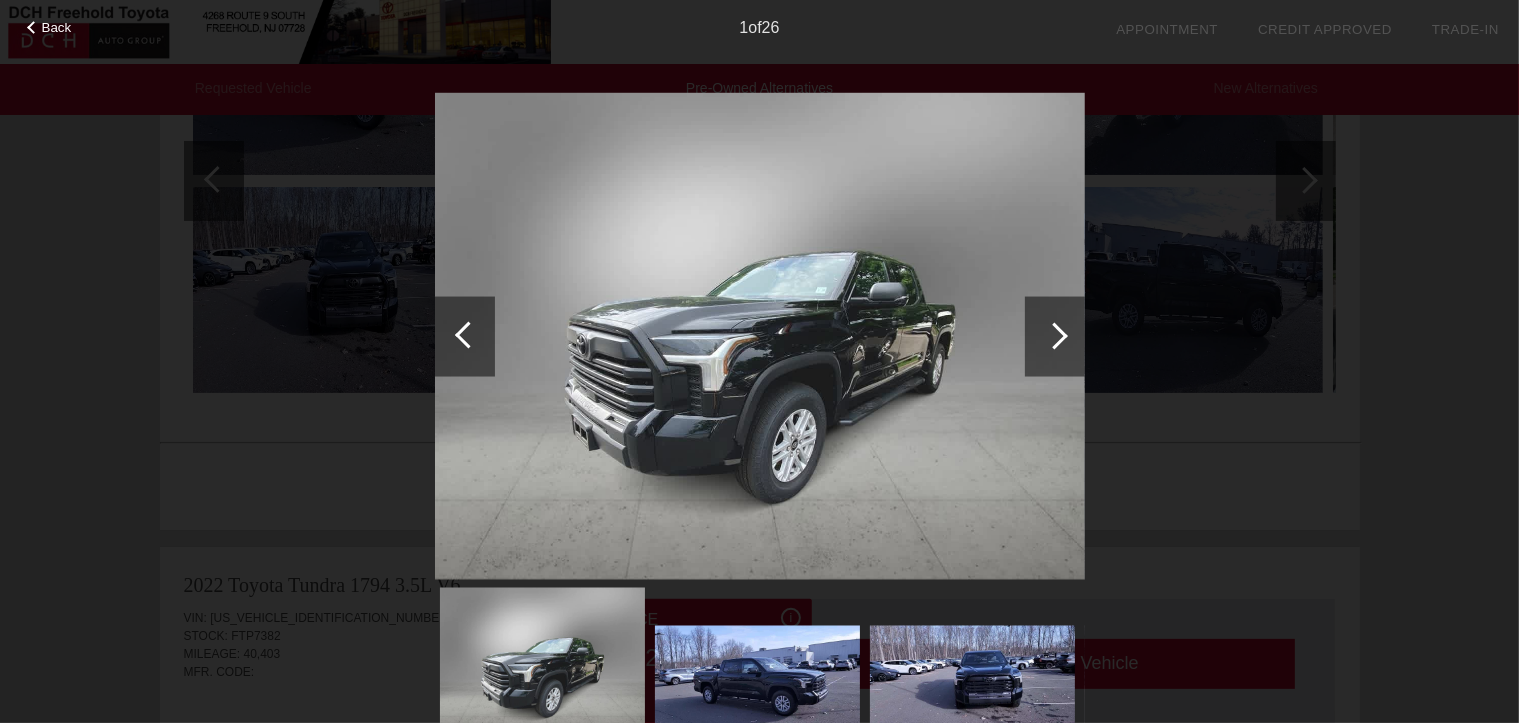 scroll, scrollTop: 400, scrollLeft: 0, axis: vertical 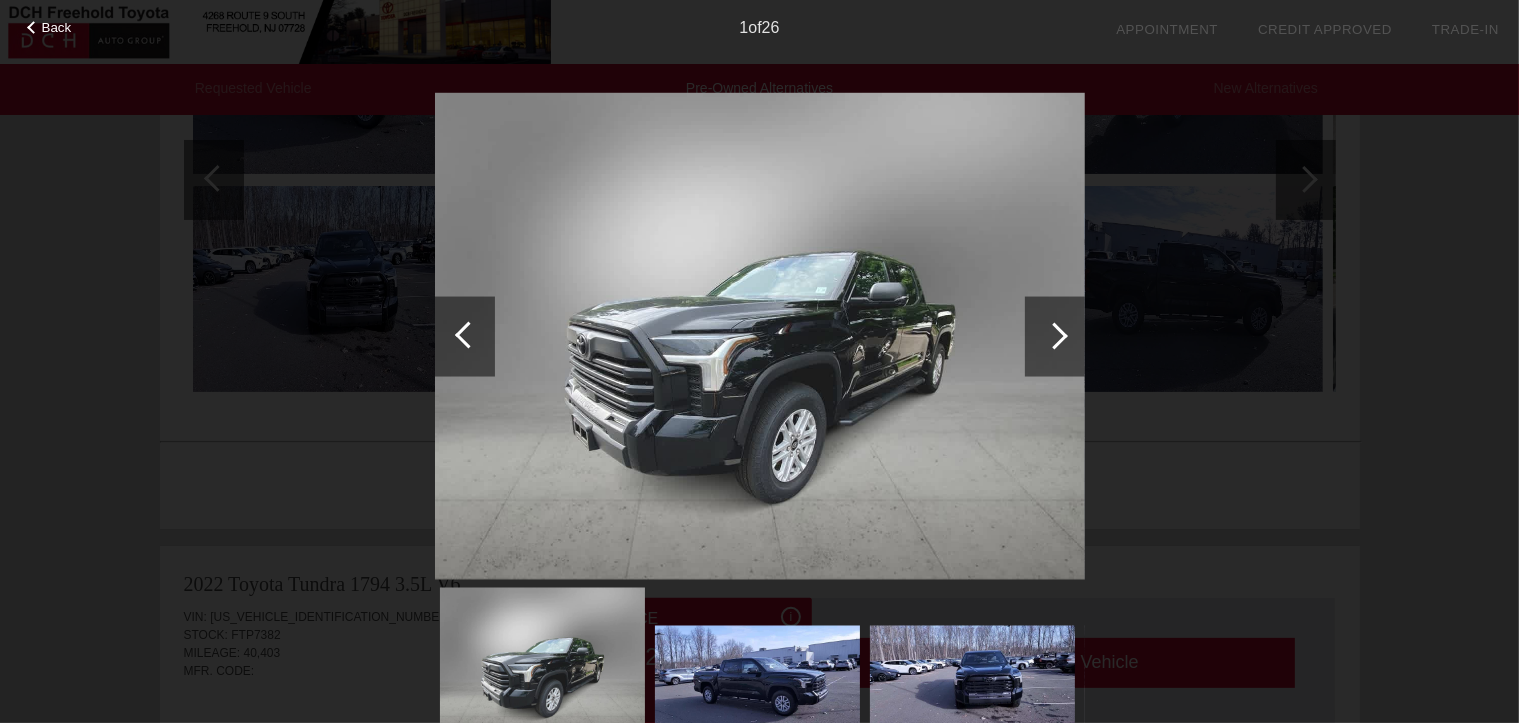 click at bounding box center [1055, 336] 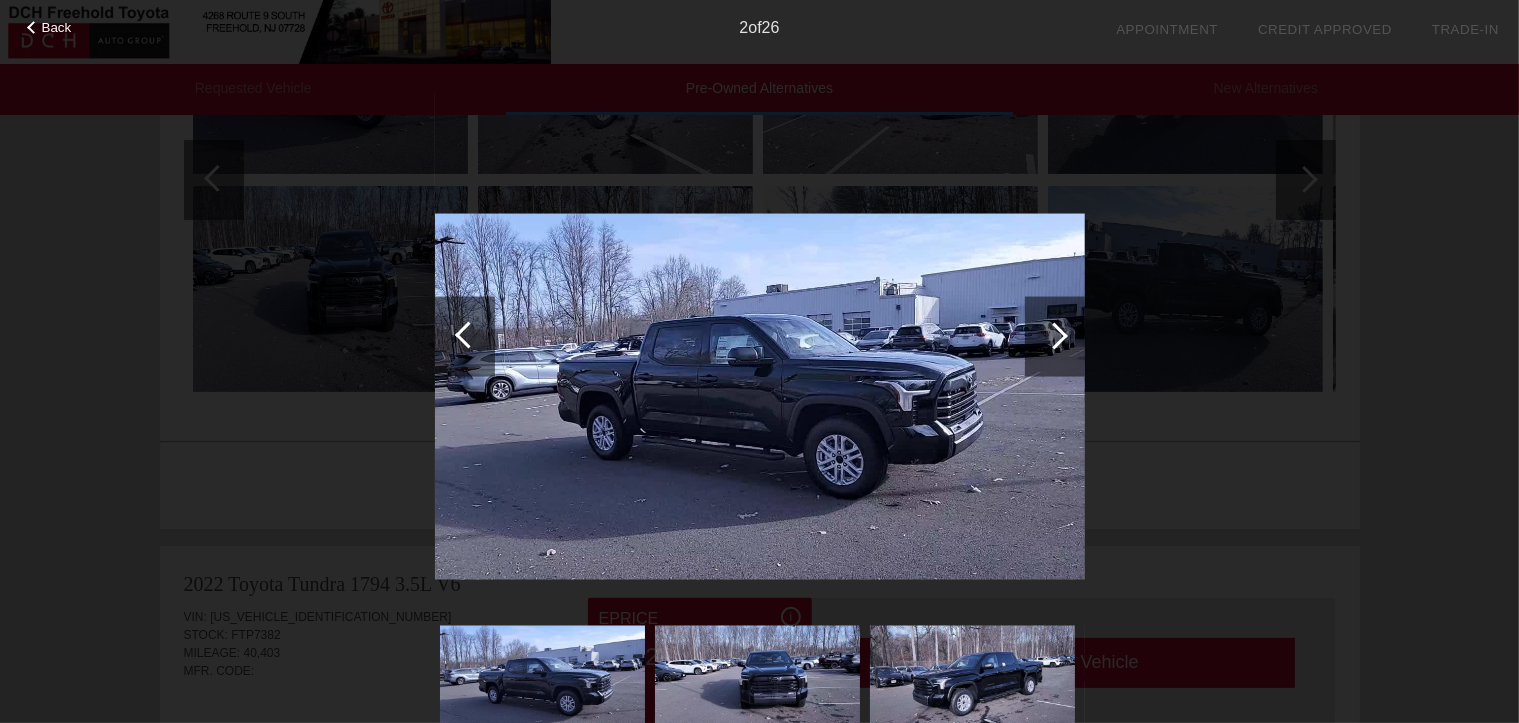 click at bounding box center [1054, 335] 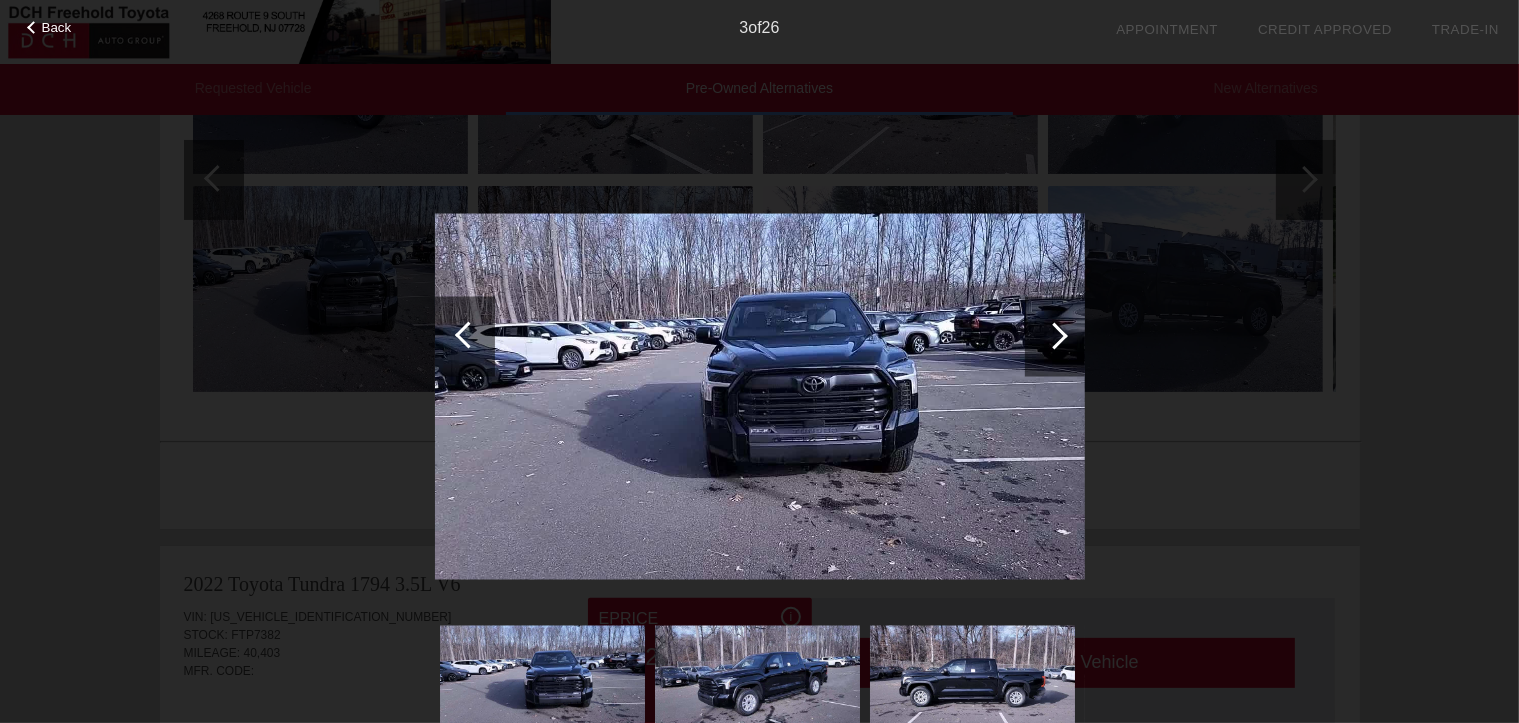 click at bounding box center (1054, 335) 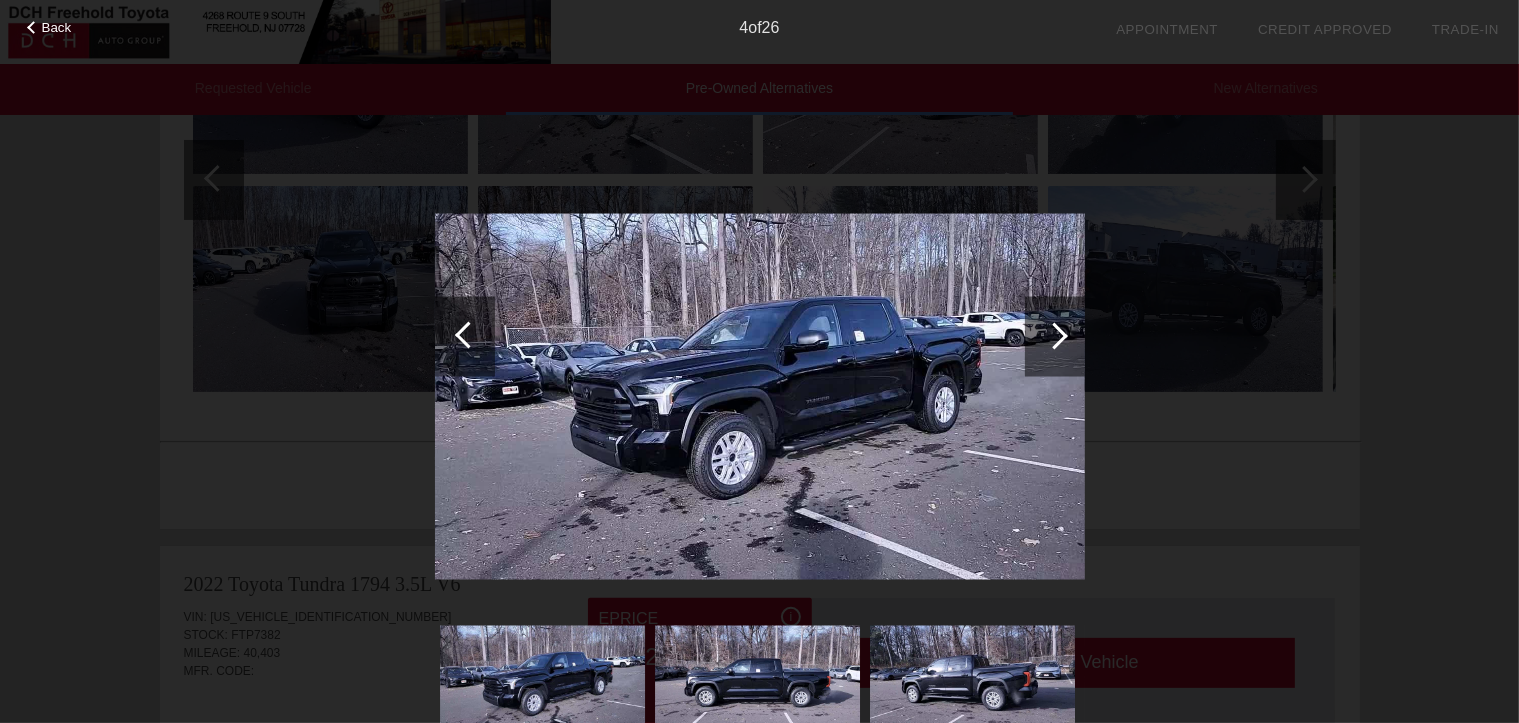 click at bounding box center (1054, 335) 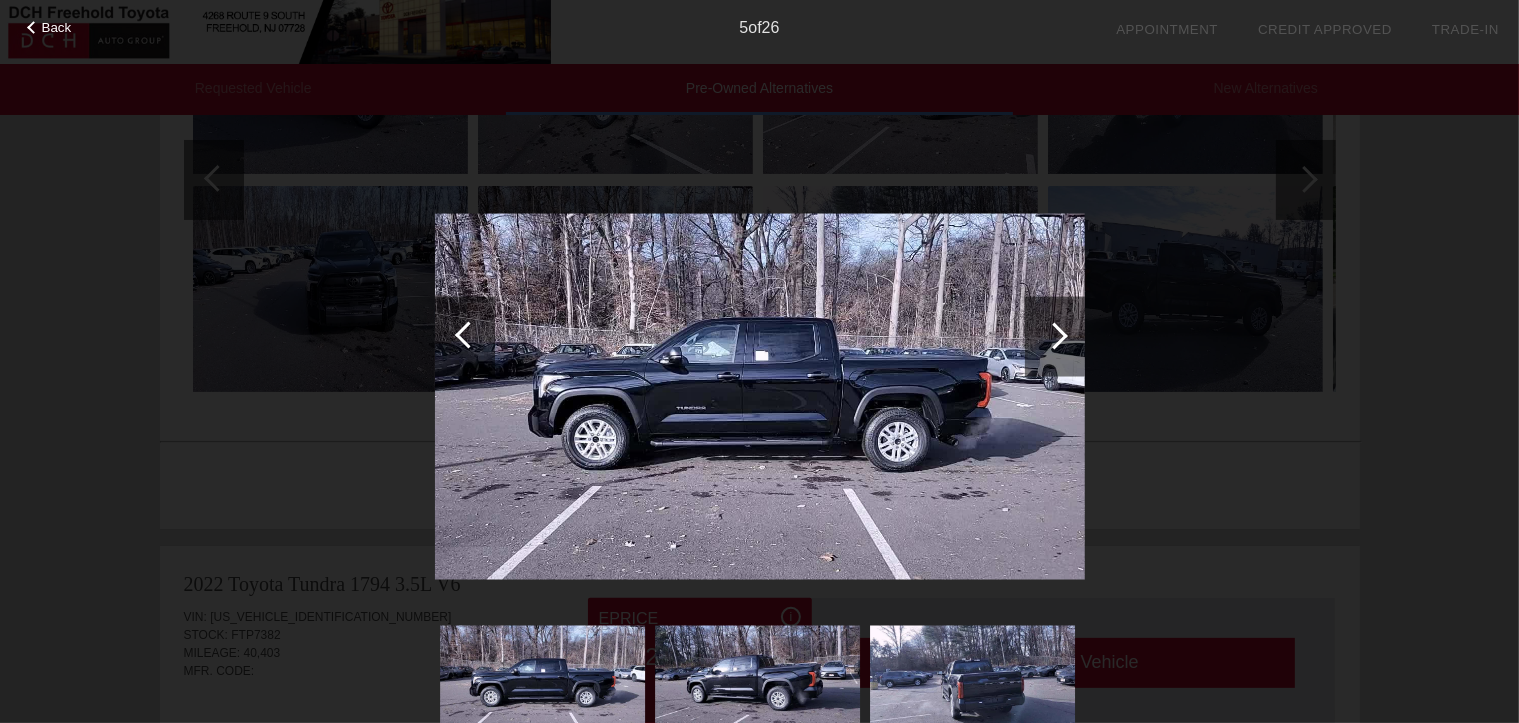 click at bounding box center (1054, 335) 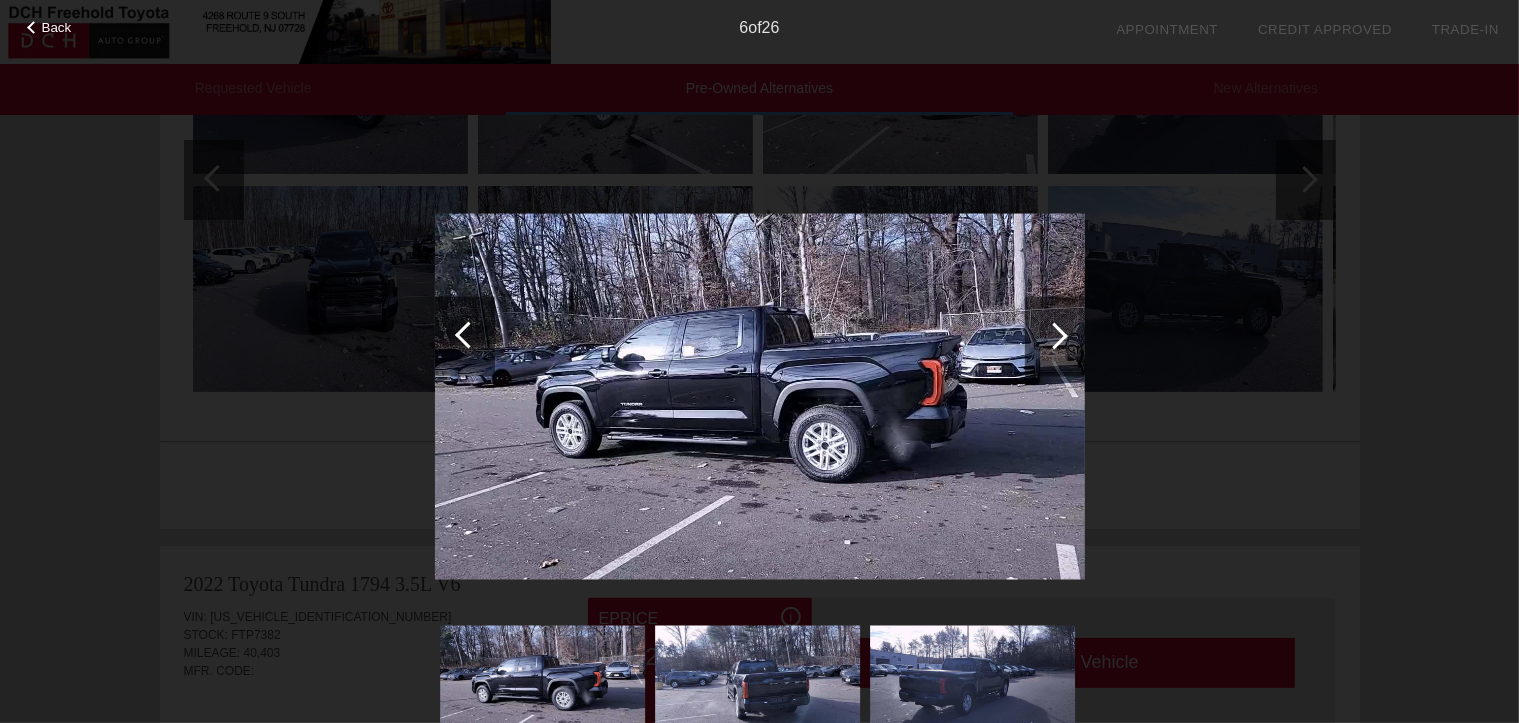 click at bounding box center (1054, 335) 